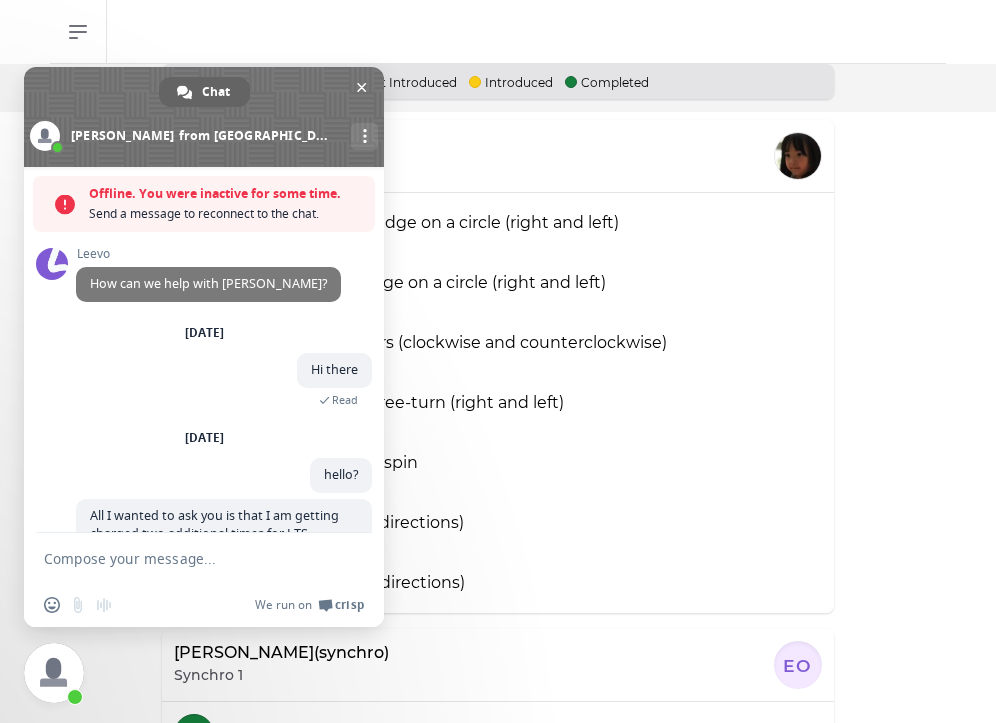 scroll, scrollTop: 0, scrollLeft: 0, axis: both 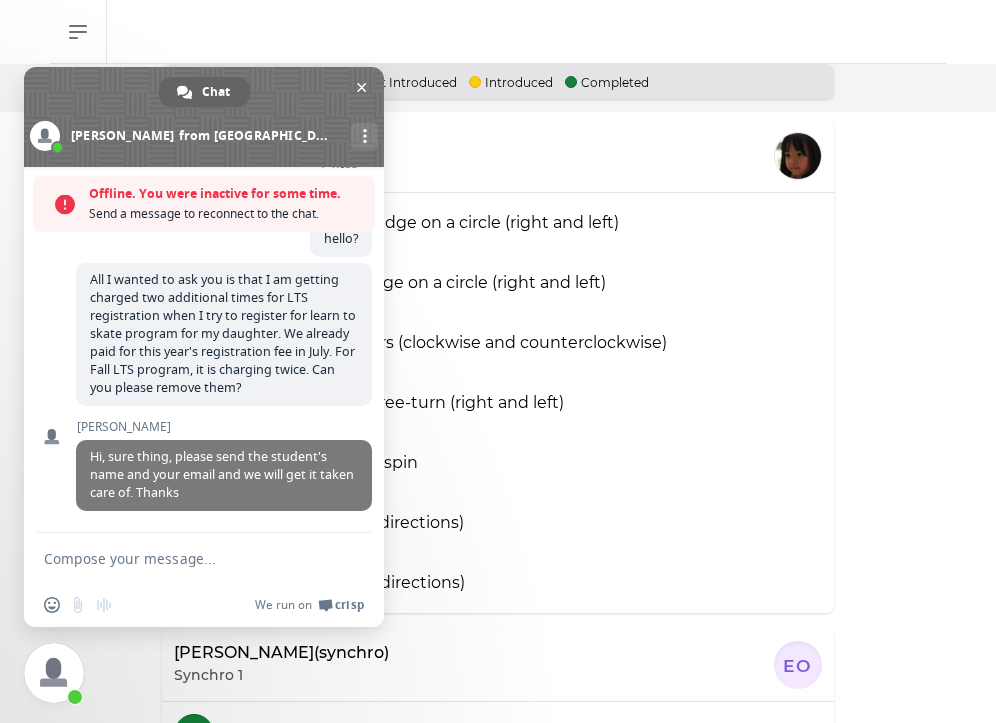 click on "Offline. You were inactive for some time." at bounding box center [227, 194] 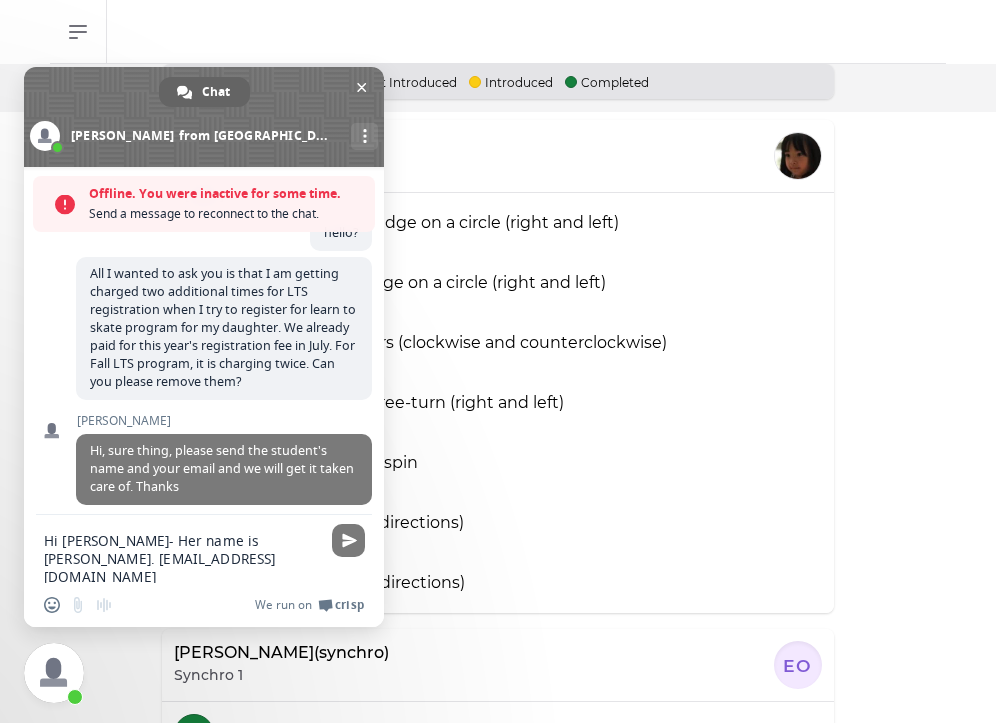 scroll, scrollTop: 195, scrollLeft: 0, axis: vertical 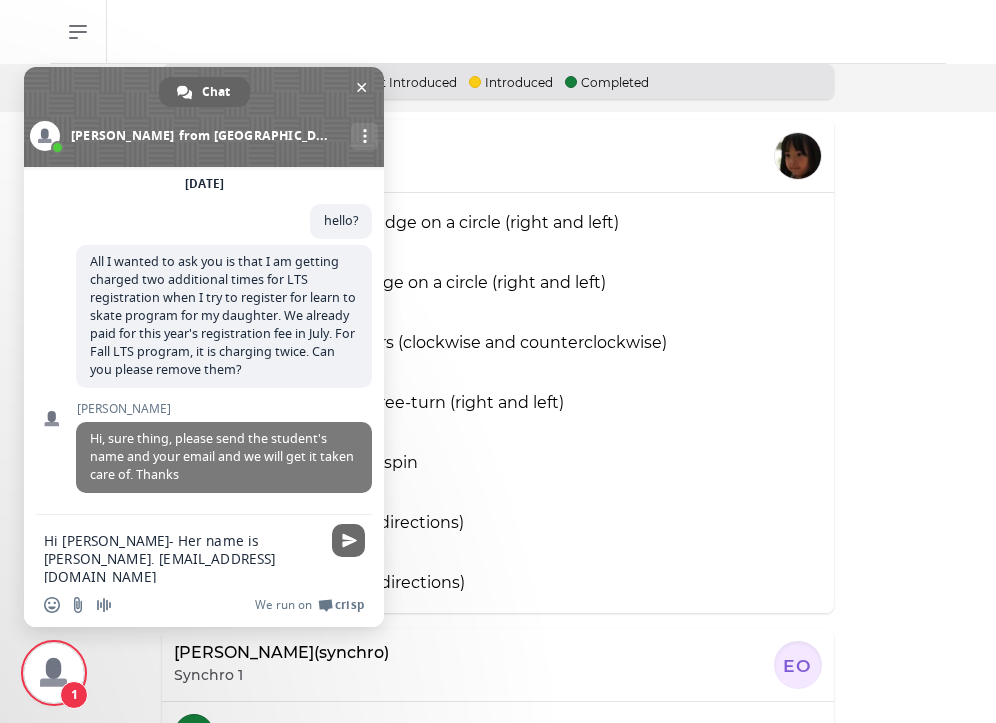 type on "Hi [PERSON_NAME]- Her name is [PERSON_NAME]. [EMAIL_ADDRESS][DOMAIN_NAME]" 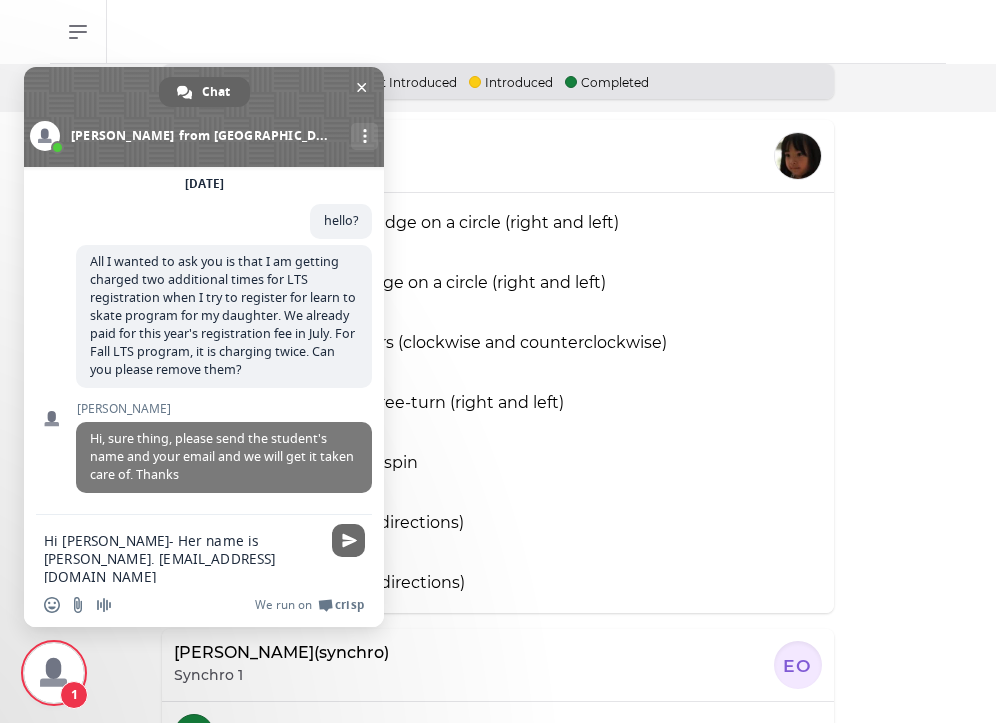 click at bounding box center (348, 540) 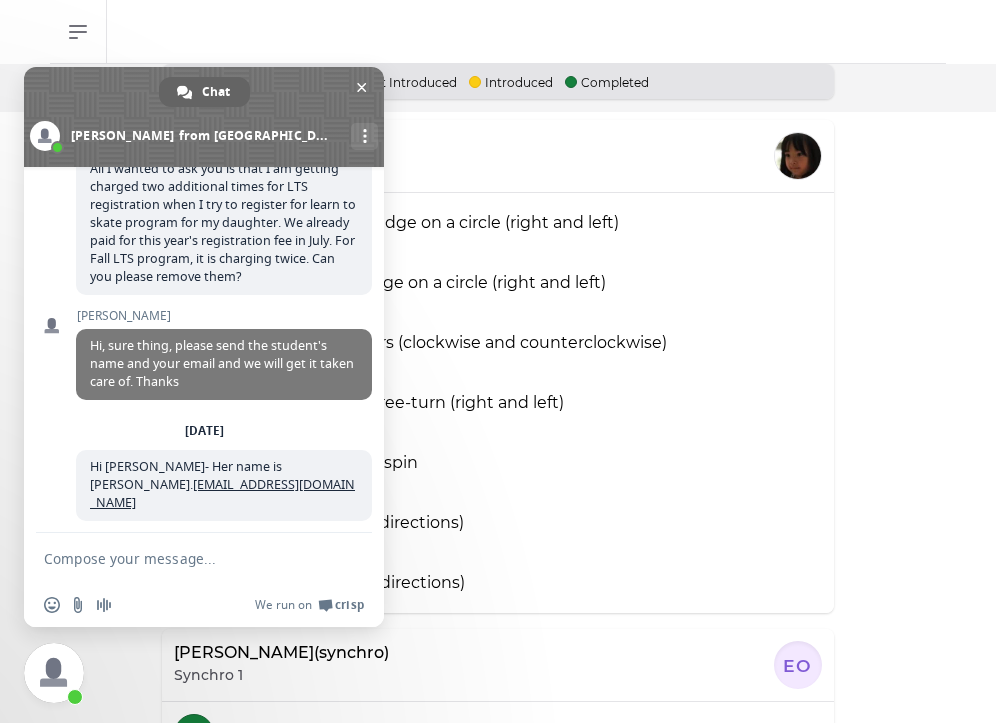 scroll, scrollTop: 246, scrollLeft: 0, axis: vertical 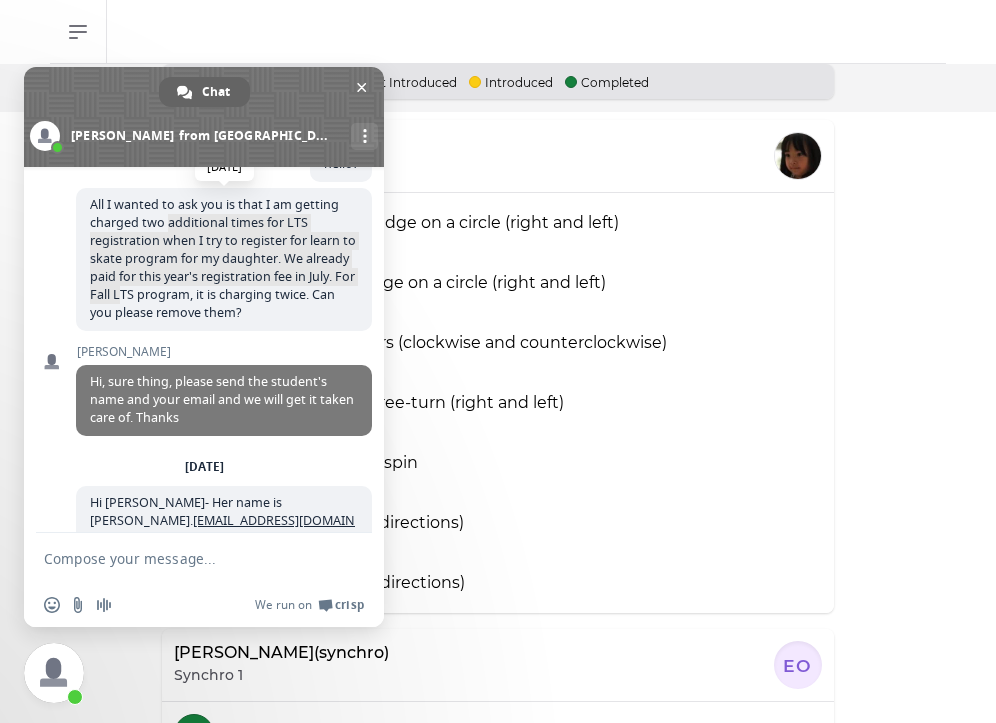 drag, startPoint x: 166, startPoint y: 225, endPoint x: 185, endPoint y: 290, distance: 67.72001 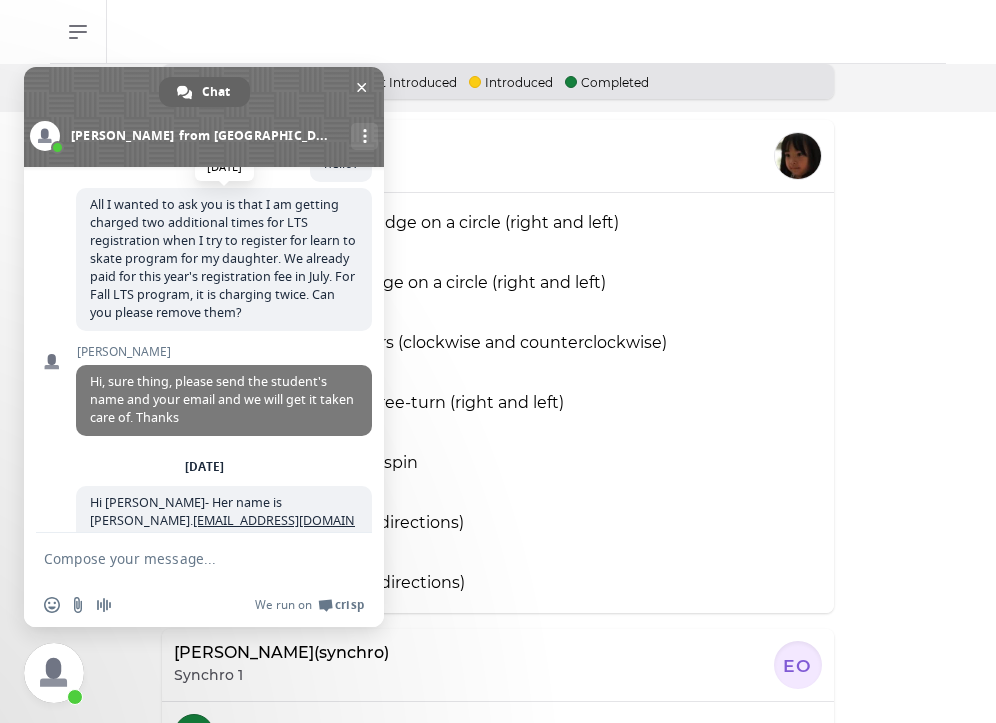 scroll, scrollTop: 282, scrollLeft: 0, axis: vertical 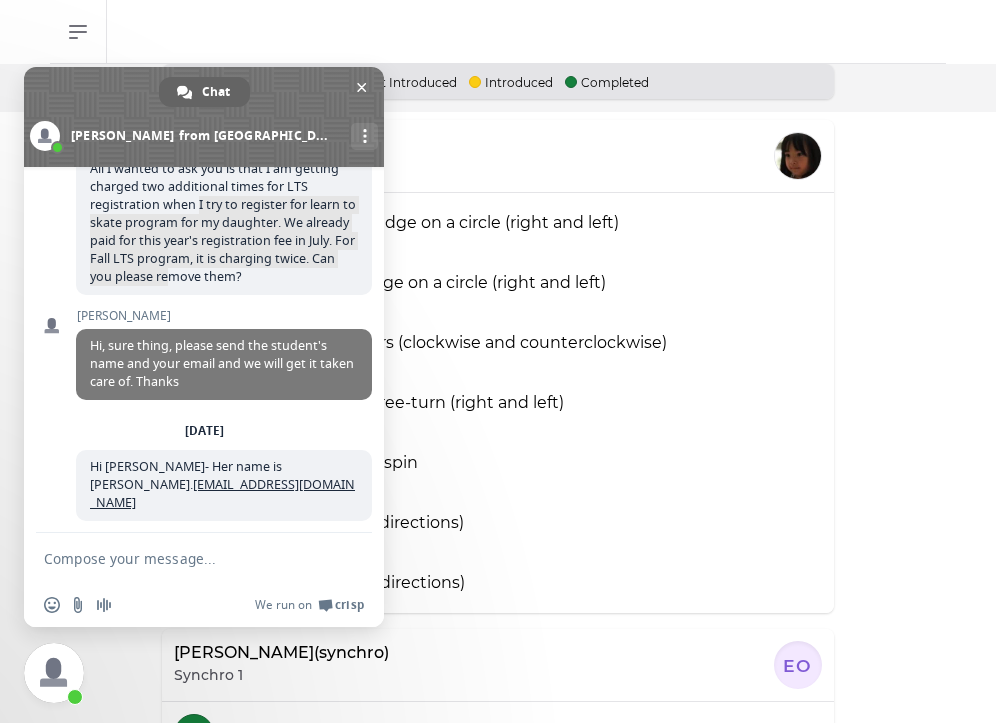 drag, startPoint x: 178, startPoint y: 212, endPoint x: 229, endPoint y: 279, distance: 84.20214 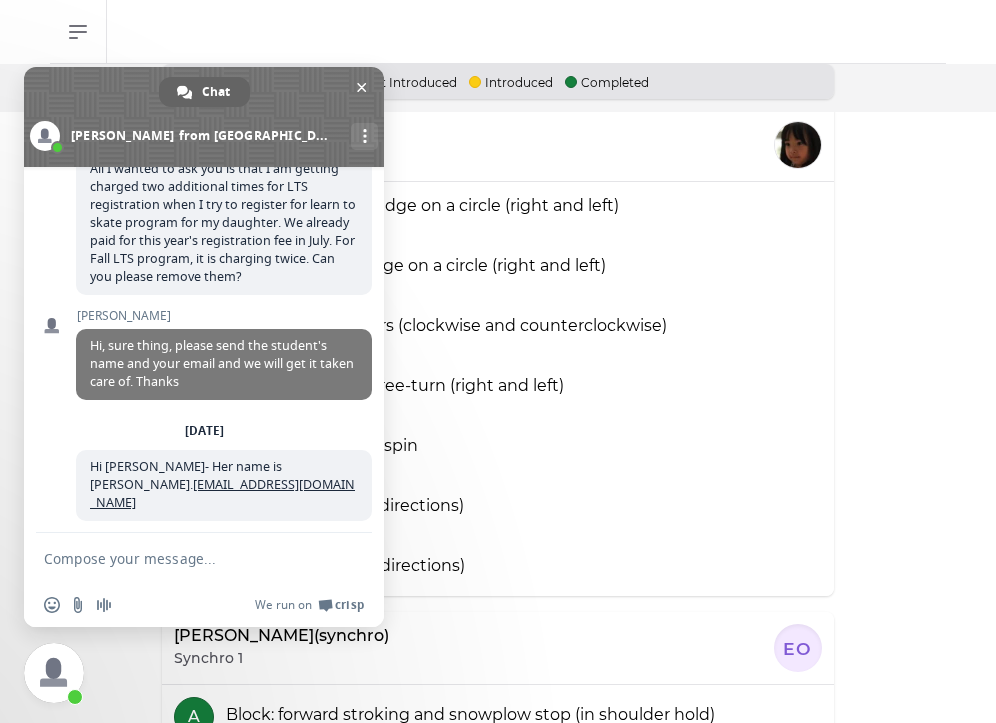 scroll, scrollTop: 39, scrollLeft: 0, axis: vertical 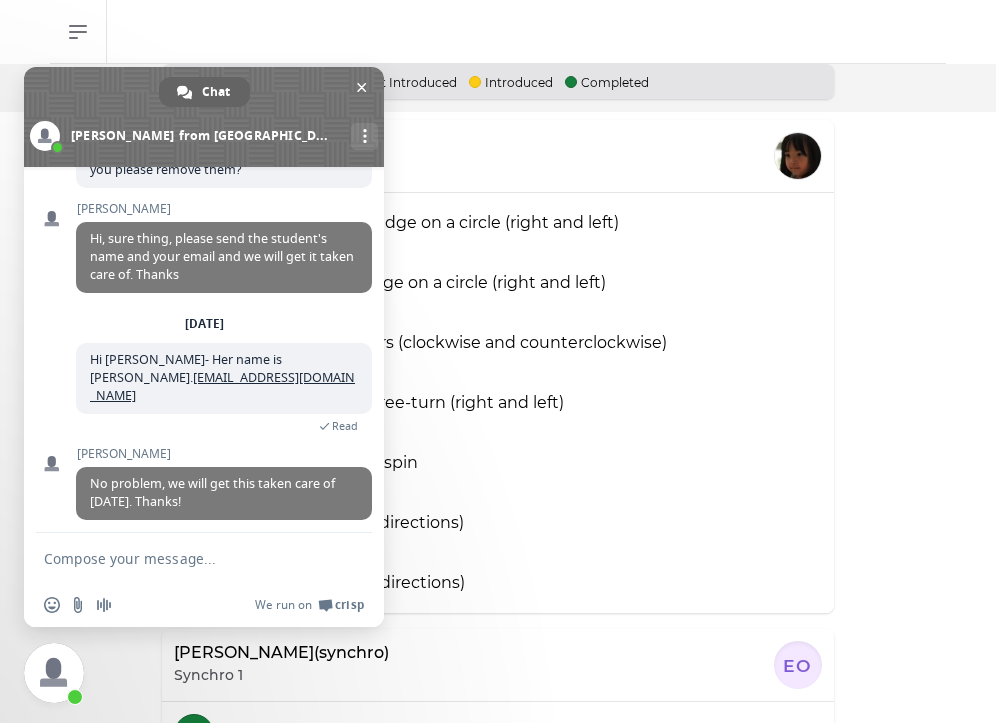 click at bounding box center [184, 558] 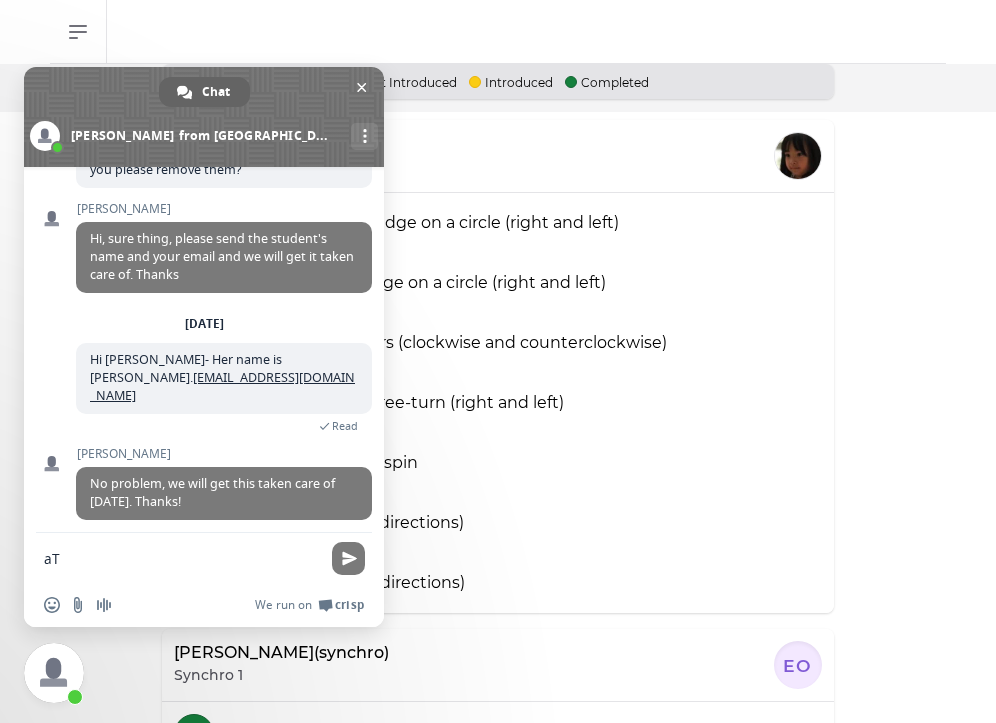 type on "a" 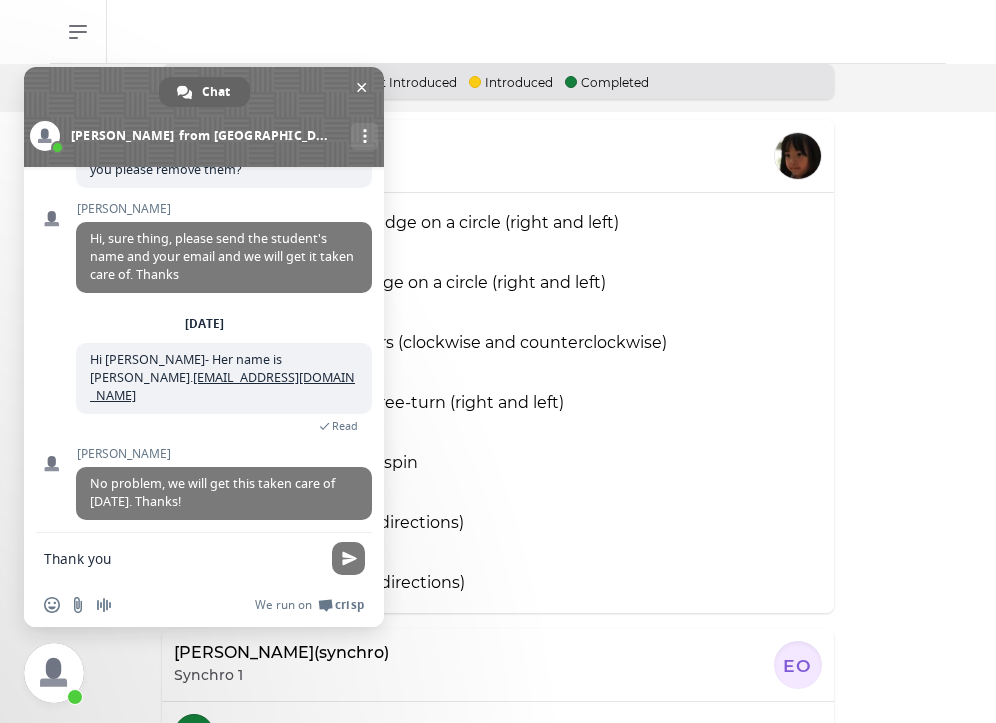 type on "Thank you." 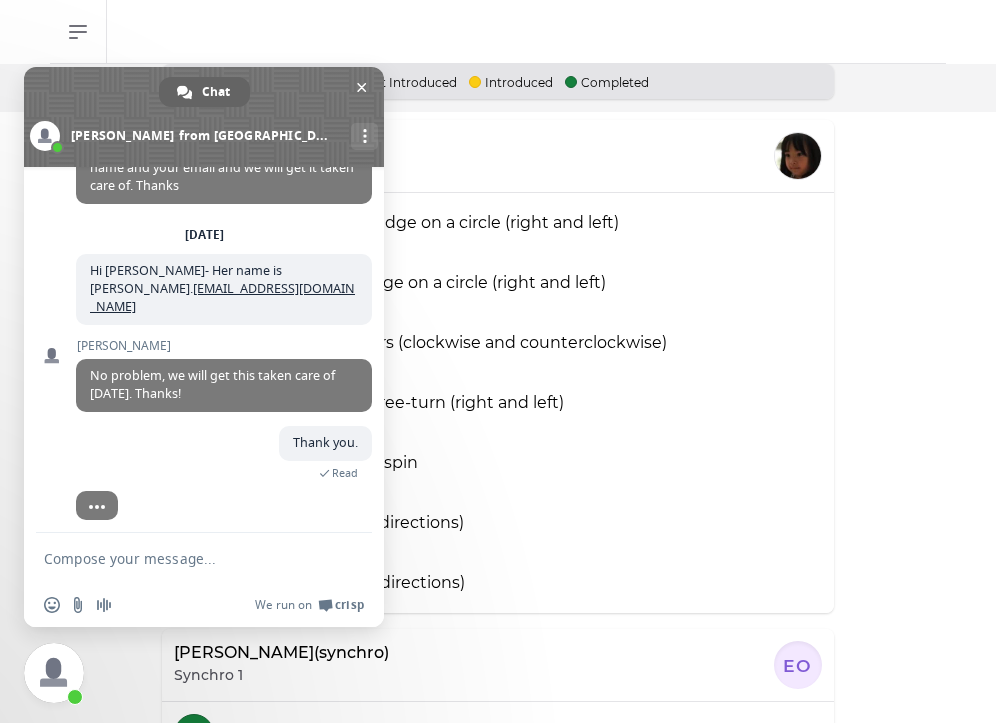 scroll, scrollTop: 489, scrollLeft: 0, axis: vertical 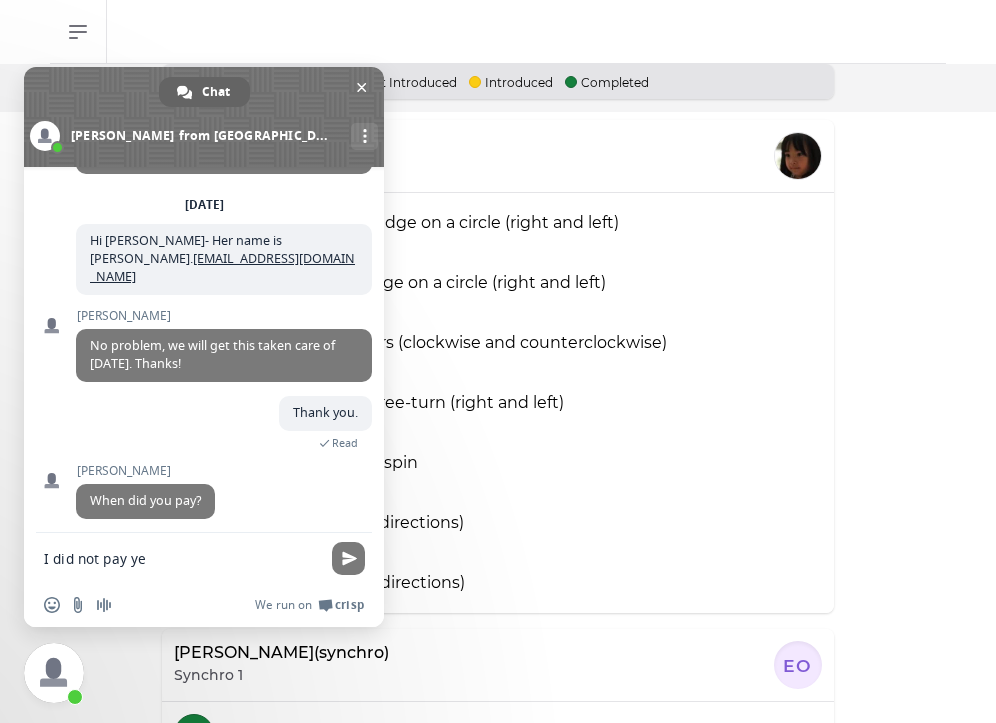 type on "I did not pay yet" 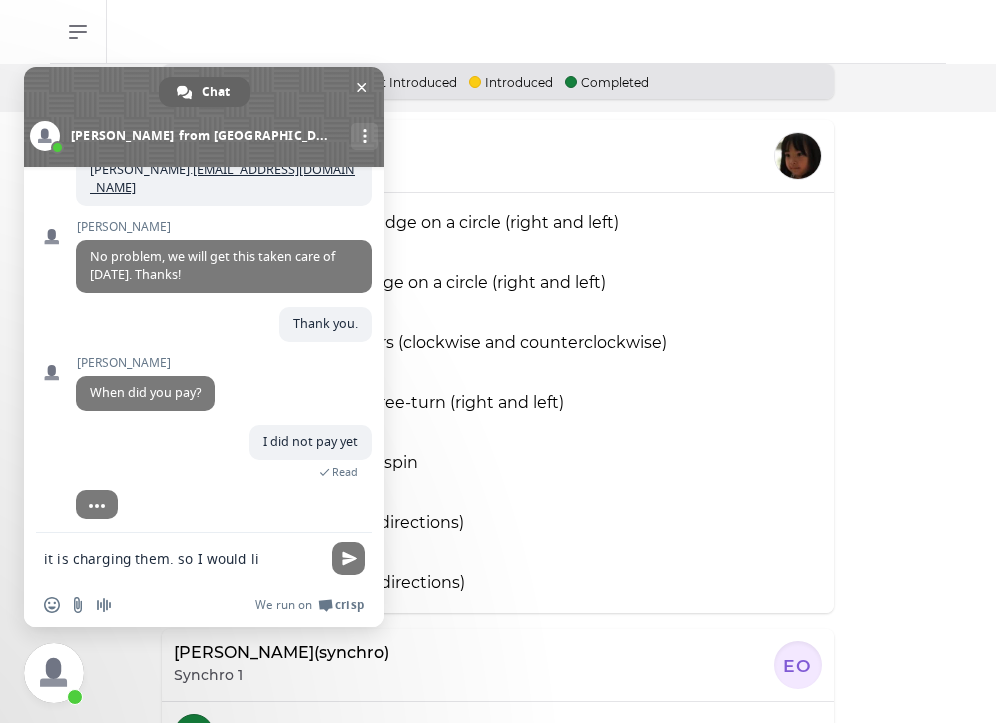 scroll, scrollTop: 626, scrollLeft: 0, axis: vertical 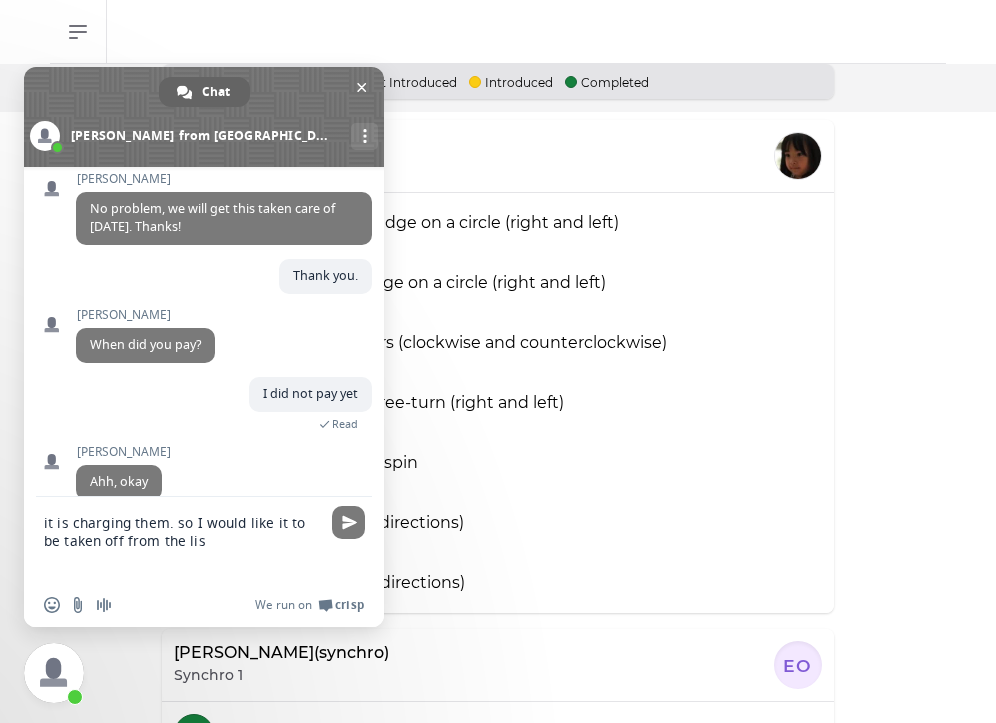 type on "it is charging them. so I would like it to be taken off from the list" 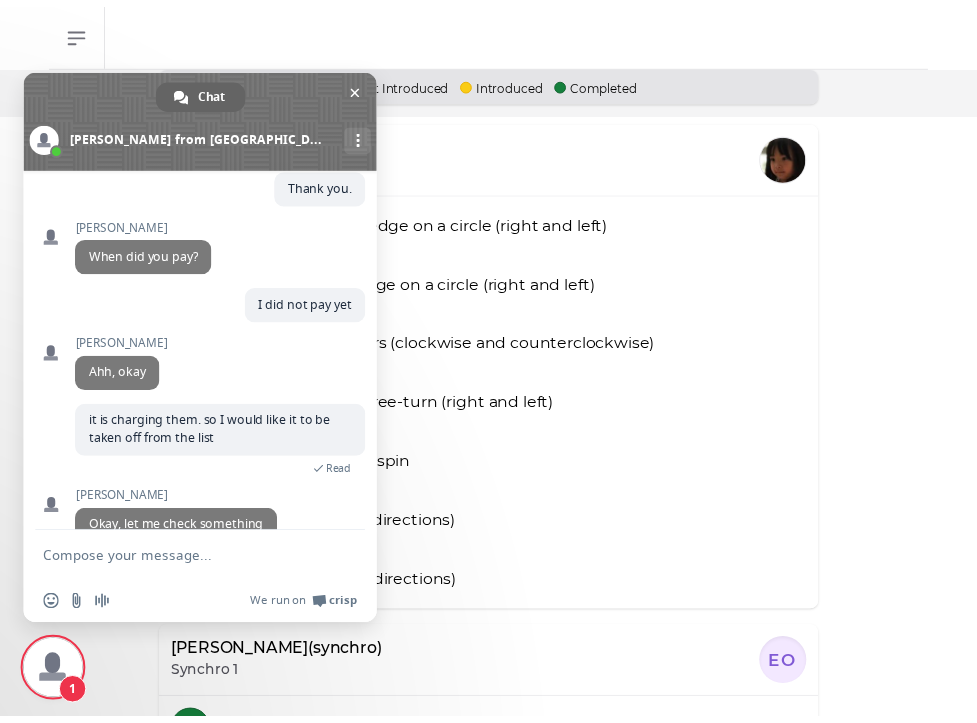 scroll, scrollTop: 745, scrollLeft: 0, axis: vertical 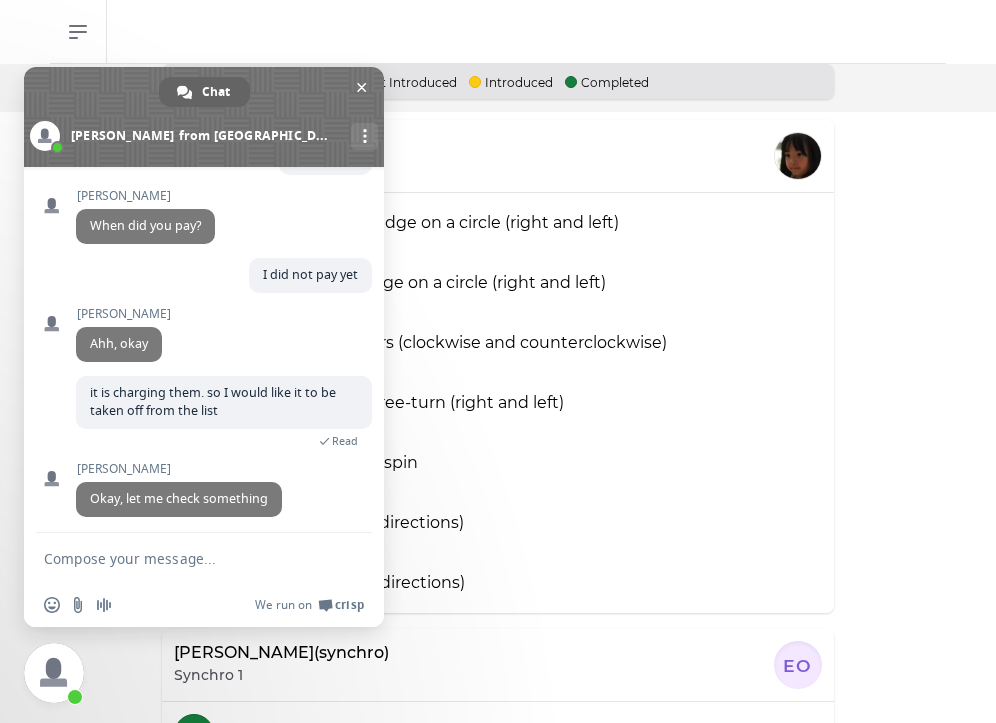 click on "E Advanced two-foot spin" at bounding box center [498, 463] 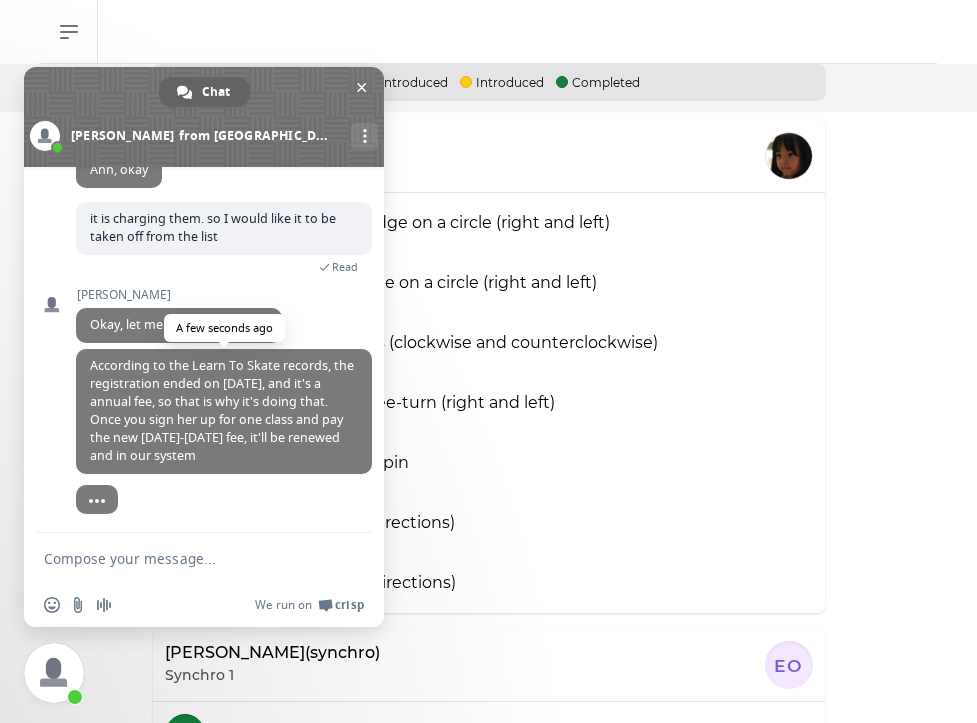 scroll, scrollTop: 939, scrollLeft: 0, axis: vertical 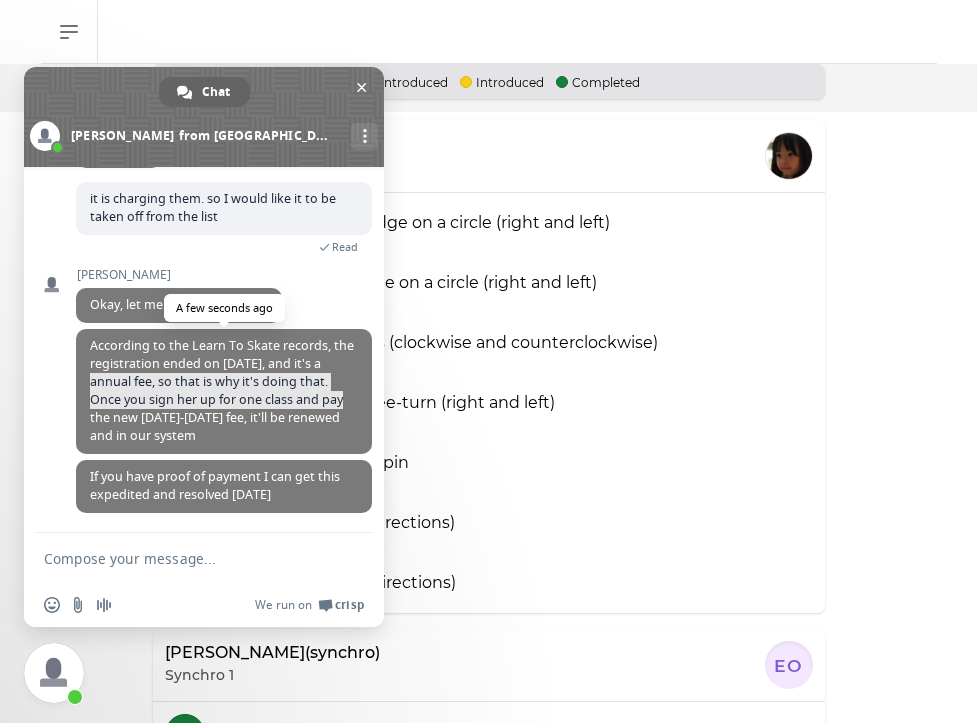 drag, startPoint x: 91, startPoint y: 376, endPoint x: 102, endPoint y: 408, distance: 33.83785 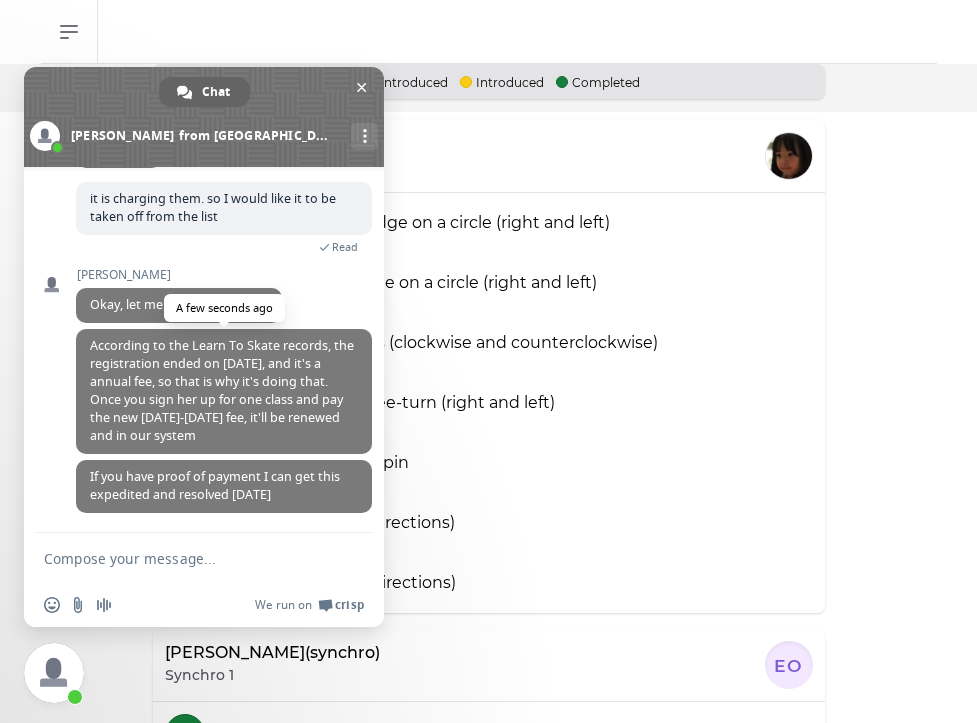 scroll, scrollTop: 939, scrollLeft: 0, axis: vertical 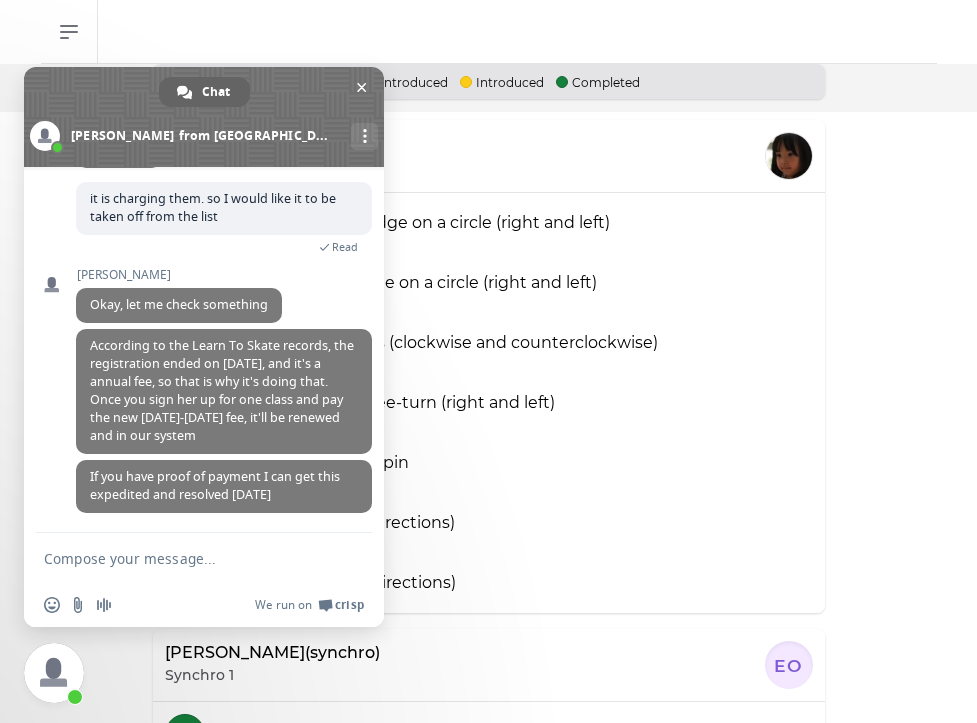click at bounding box center (184, 558) 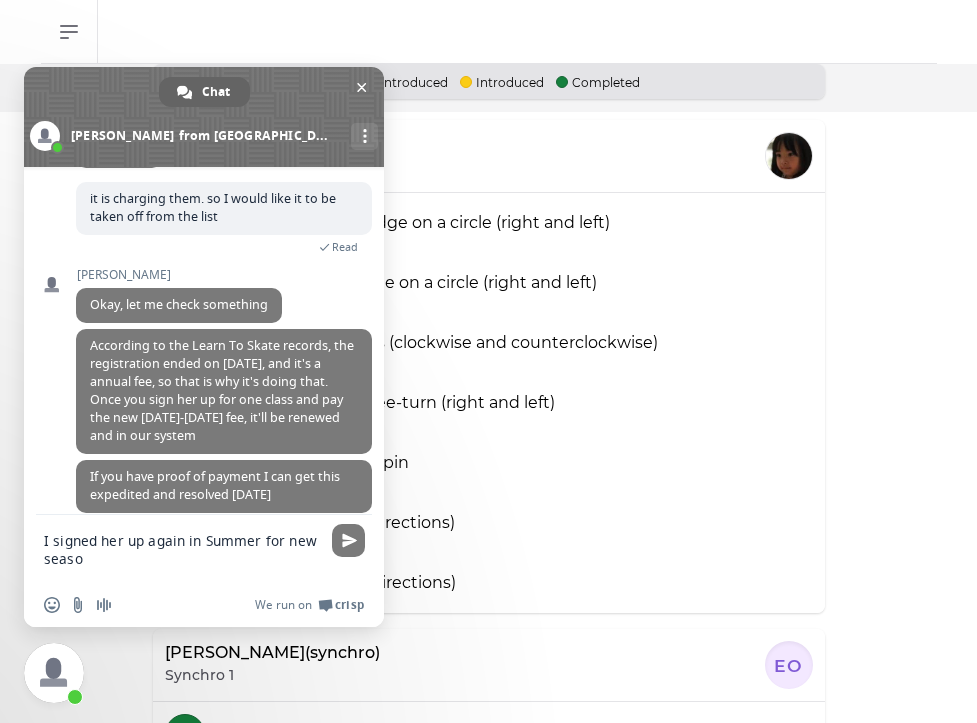 type on "I signed her up again in Summer for new season" 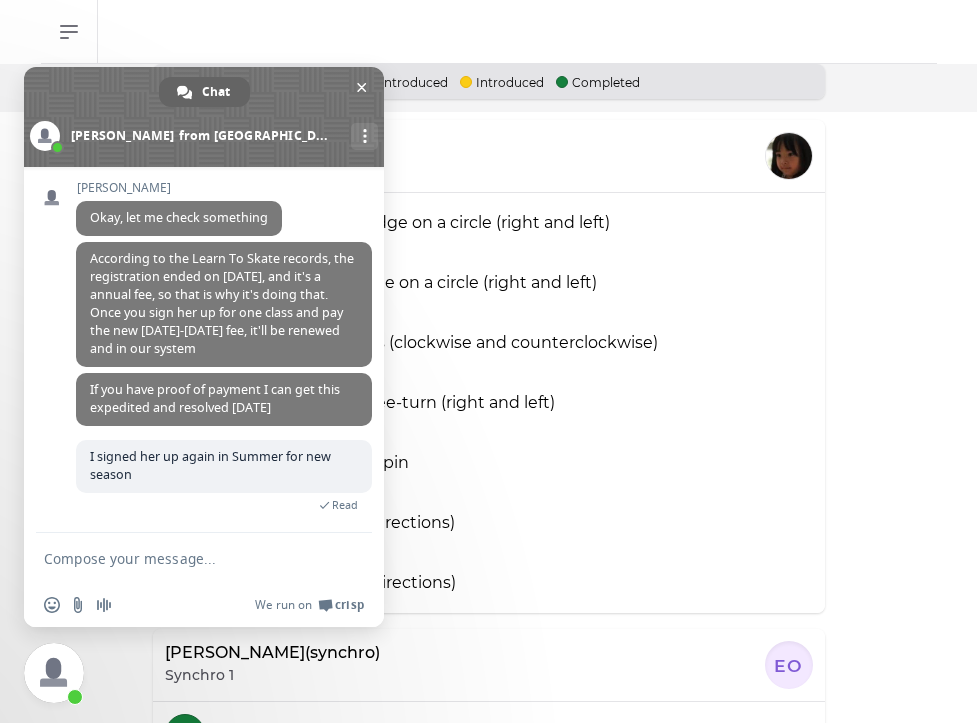 scroll, scrollTop: 1047, scrollLeft: 0, axis: vertical 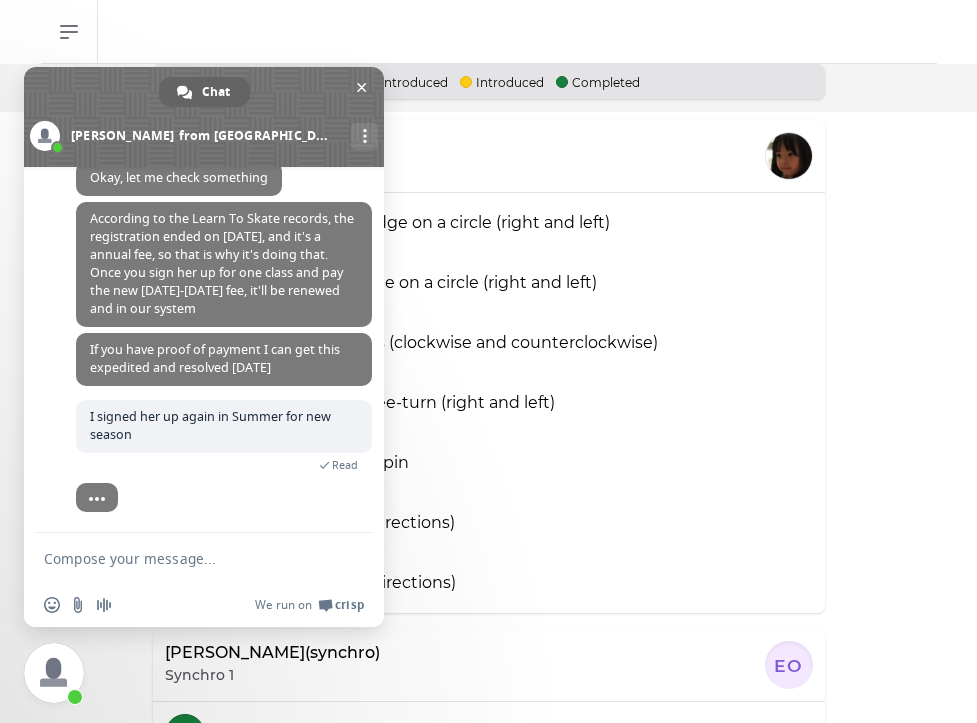 type on "H" 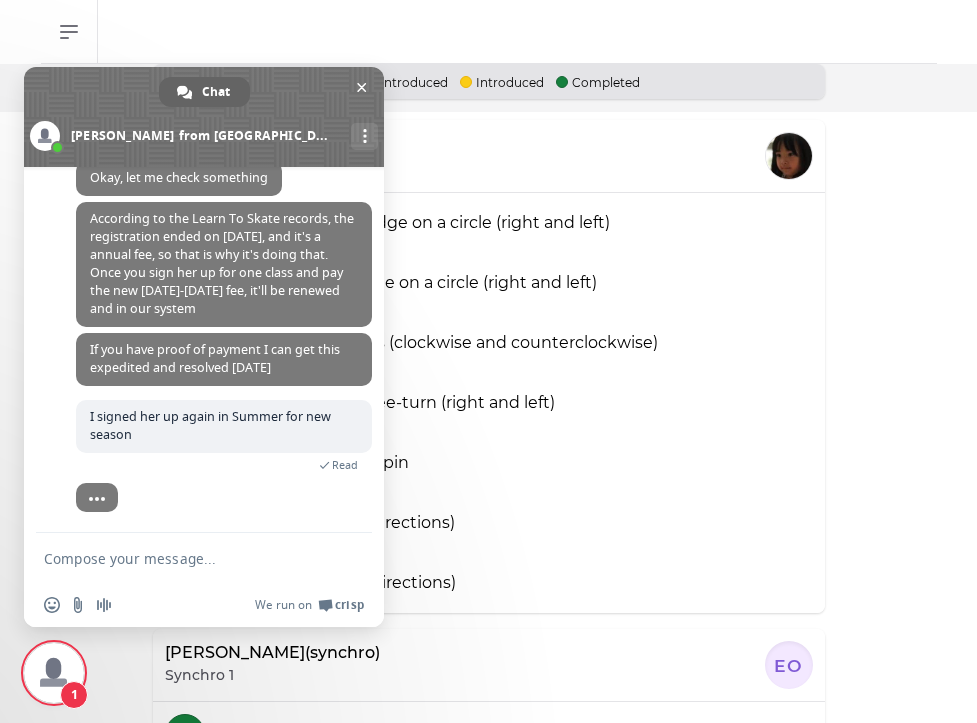 scroll, scrollTop: 1114, scrollLeft: 0, axis: vertical 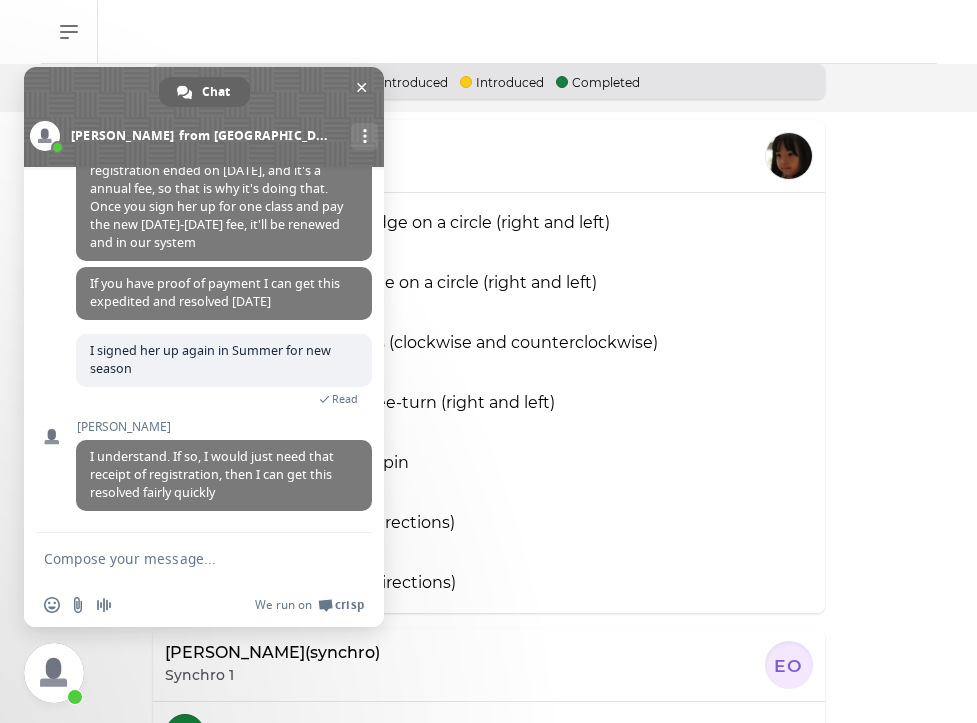 click at bounding box center (184, 558) 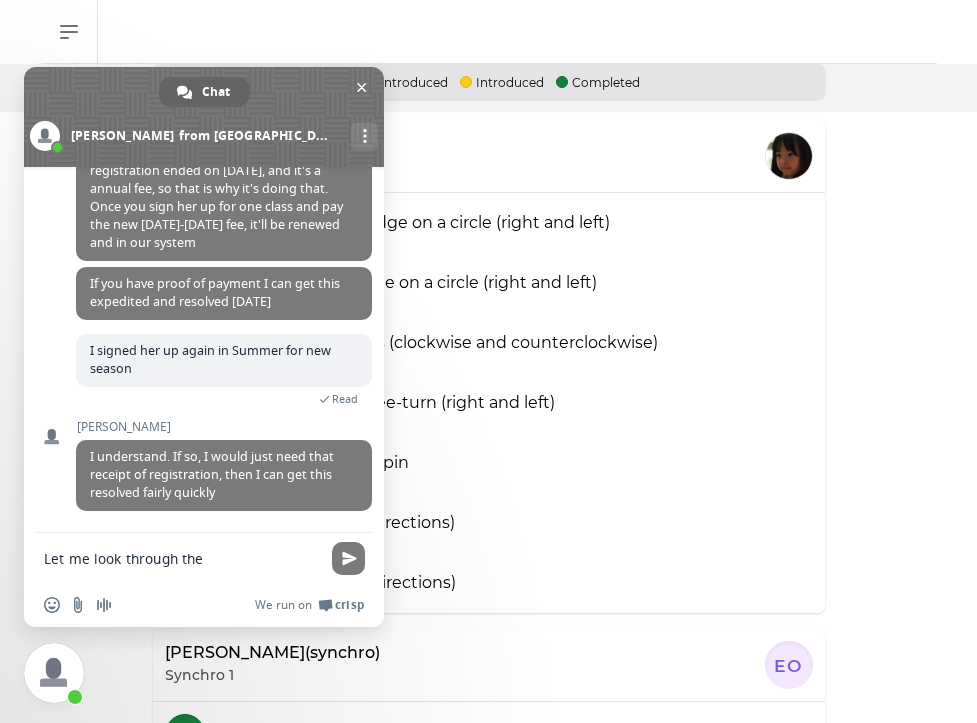 type on "Let me look through them" 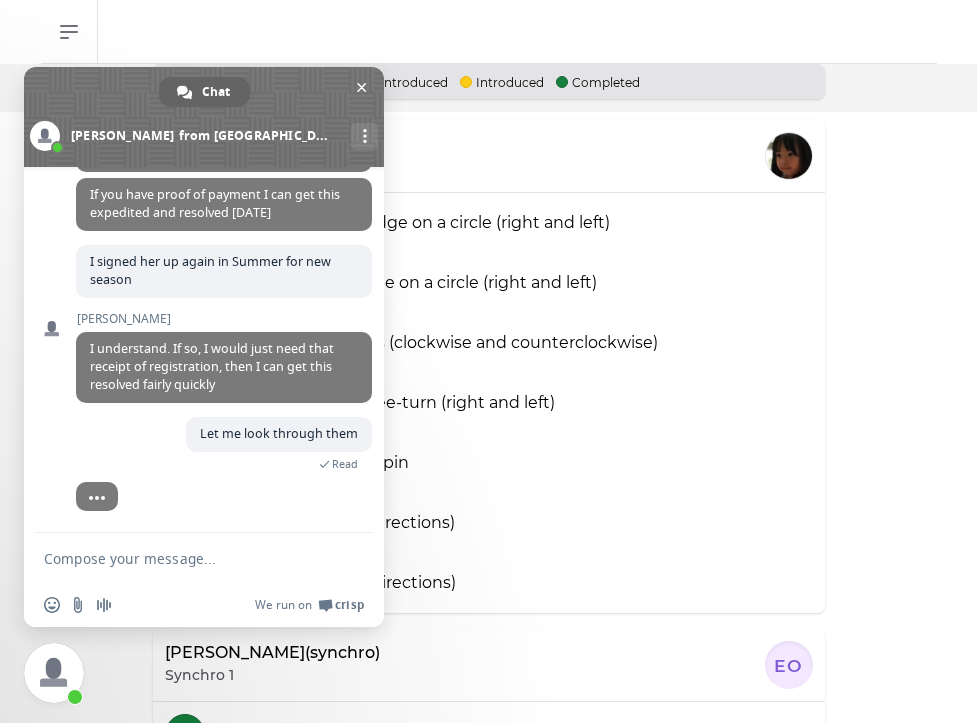 scroll, scrollTop: 1233, scrollLeft: 0, axis: vertical 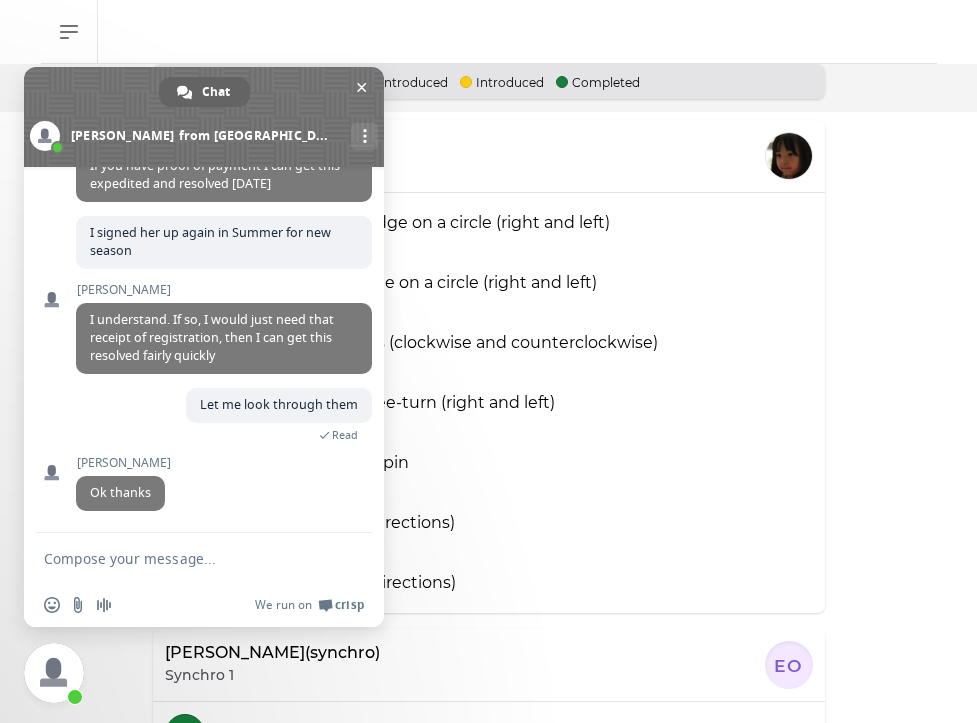 click on "[PERSON_NAME] Basic 5 A Backward outside edge on a circle (right and left) B Backward inside edge on a circle (right and left) C Backward crossovers (clockwise and counterclockwise) D Forward outside three-turn (right and left) E Advanced two-foot spin F Hockey stop (both directions) * Side toe hop (both directions) [PERSON_NAME](synchro) Synchro 1 EO A Block: forward stroking and snowplow stop (in shoulder hold) B Circle: two-foot glide, both directions (in hand hold) C Line: forward stroking and snowplow stop (in shoulder hold) D Wheel: forward 3- or 4-spoke with half-swizzle pumps, either direction (in shoulder hold) E Intersection: forward intersection, 2 lines with two-foot glide at intersection (in shoulder hold)" at bounding box center [488, 393] 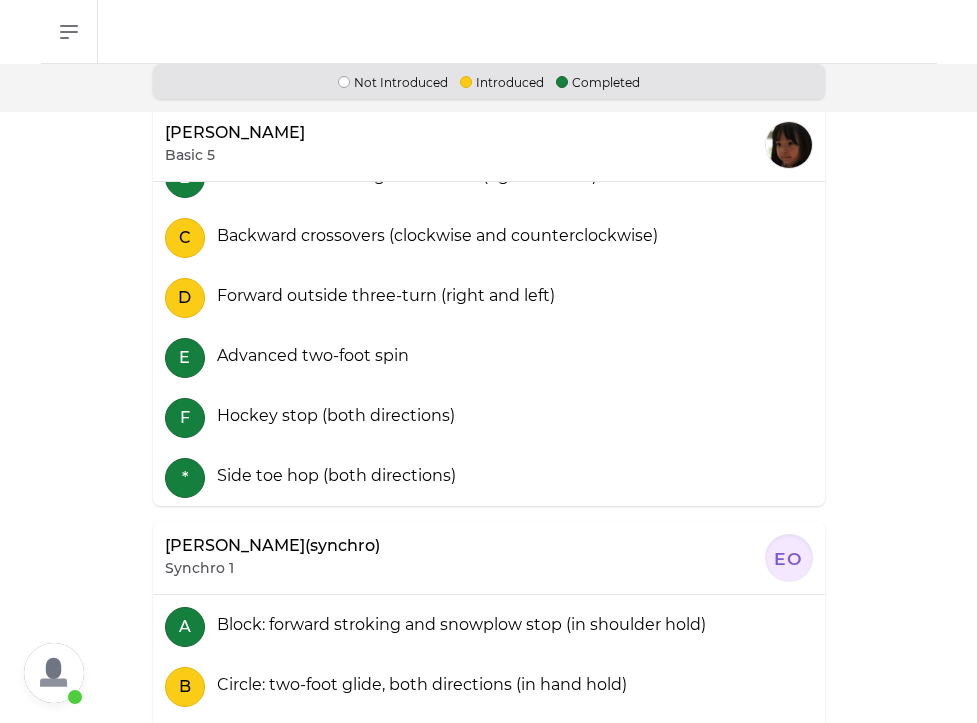 scroll, scrollTop: 156, scrollLeft: 0, axis: vertical 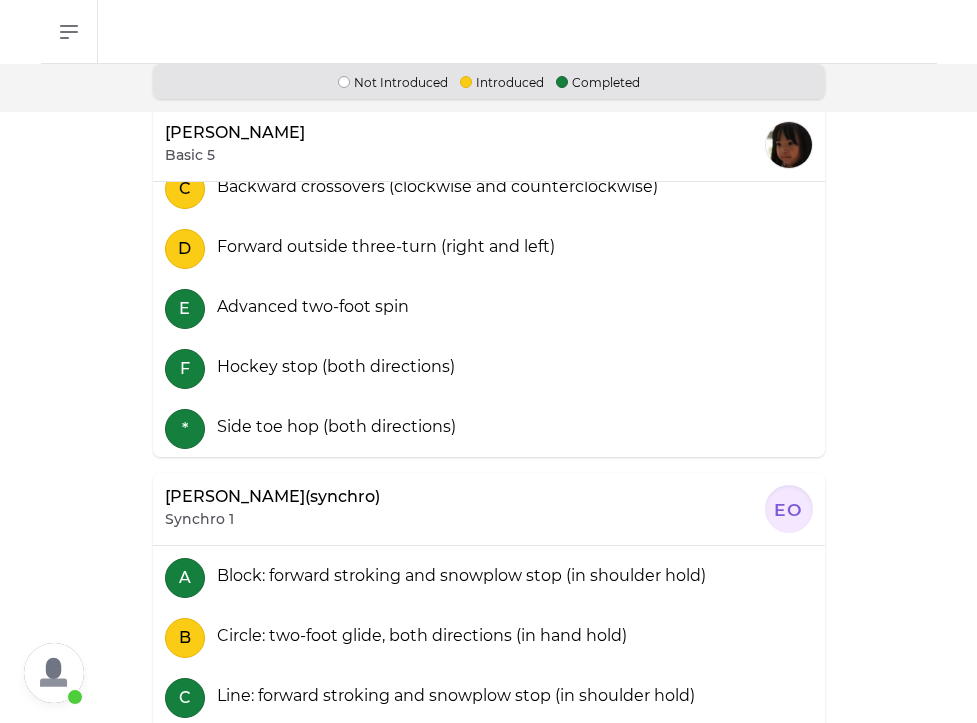 click at bounding box center (54, 673) 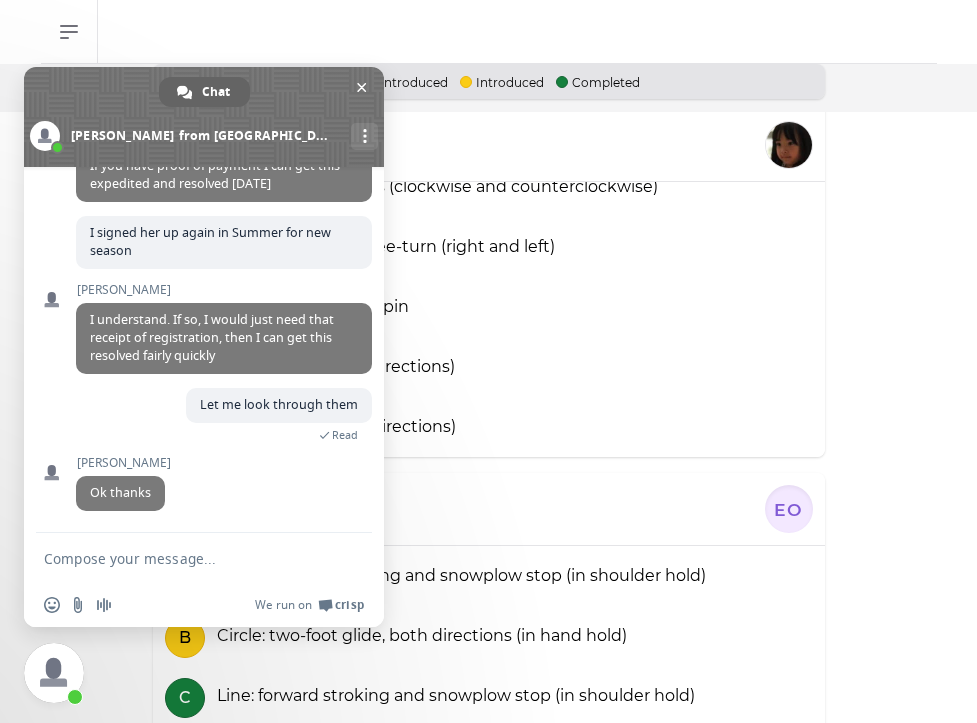 click at bounding box center [184, 558] 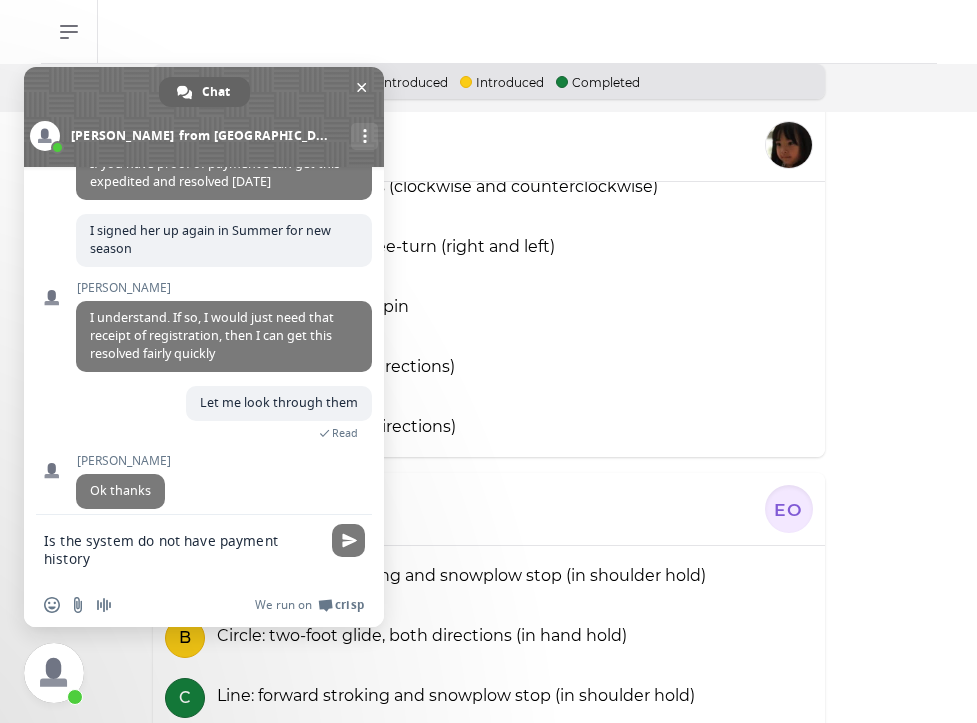 type on "Is the system do not have payment history?" 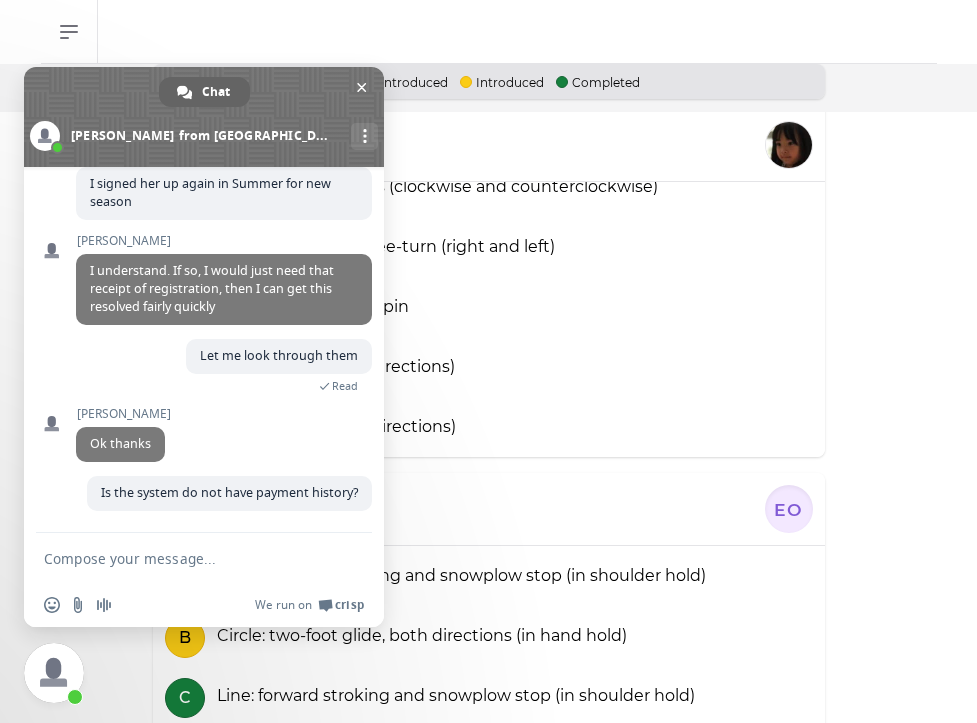 scroll, scrollTop: 1301, scrollLeft: 0, axis: vertical 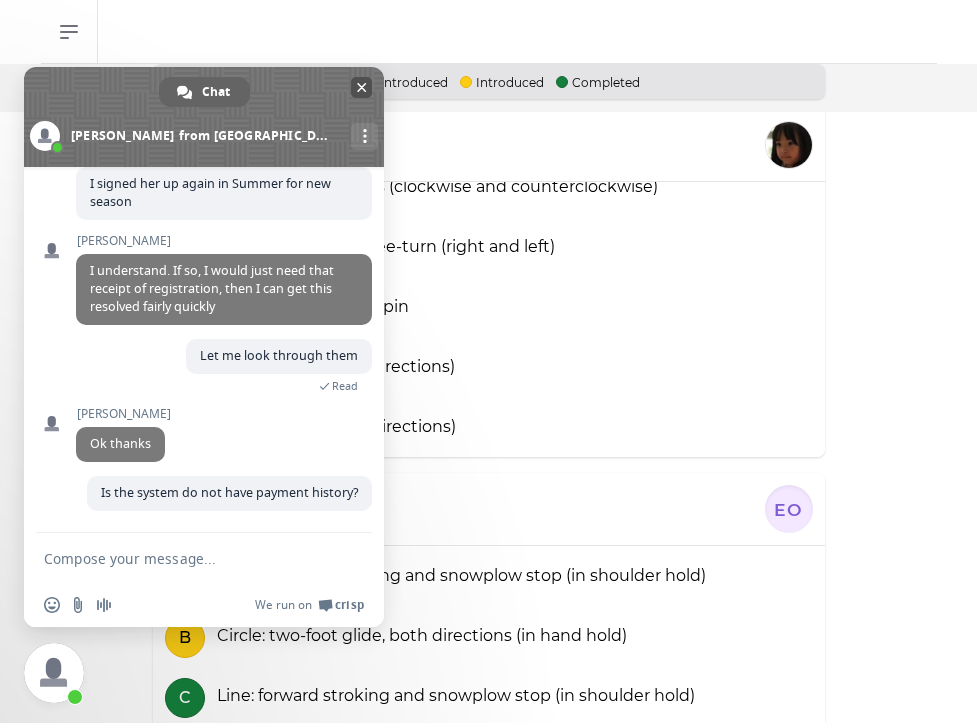 click at bounding box center [362, 87] 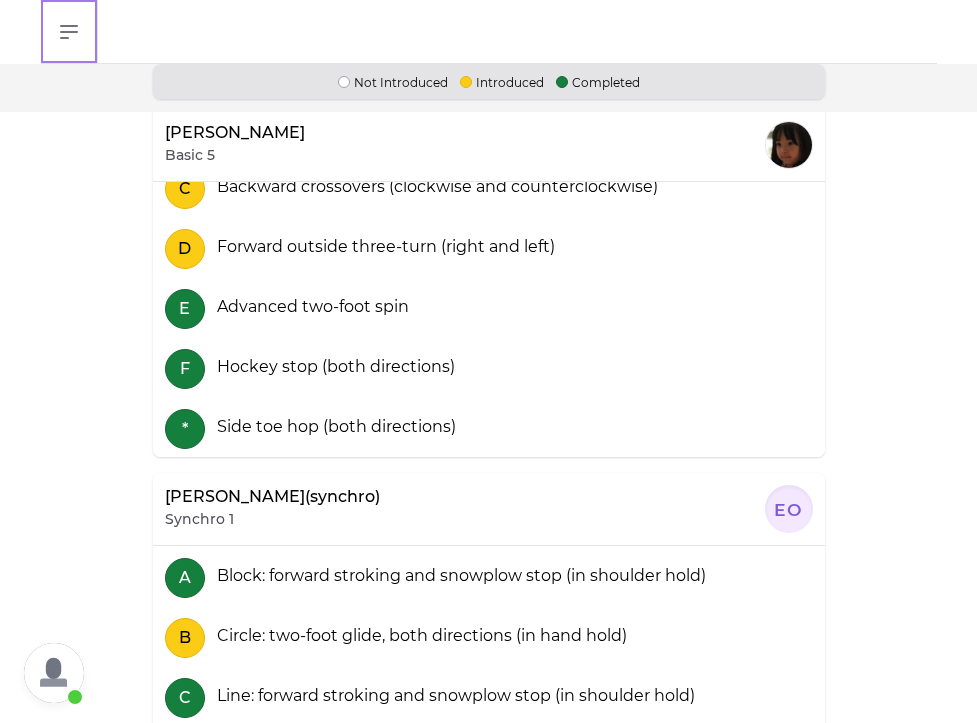click 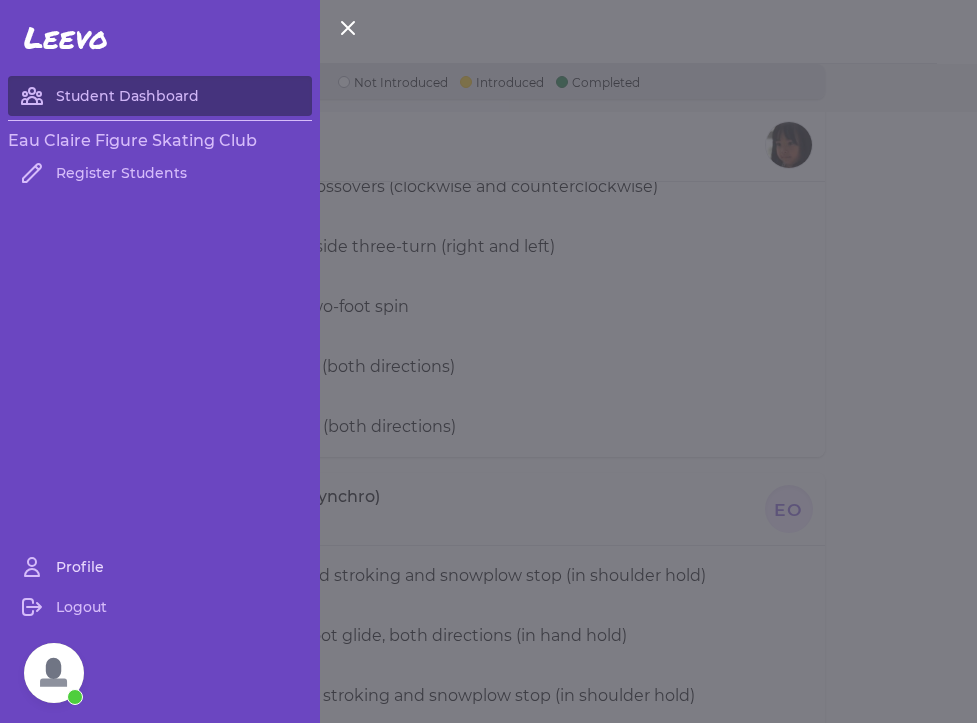 click on "Profile" at bounding box center (160, 567) 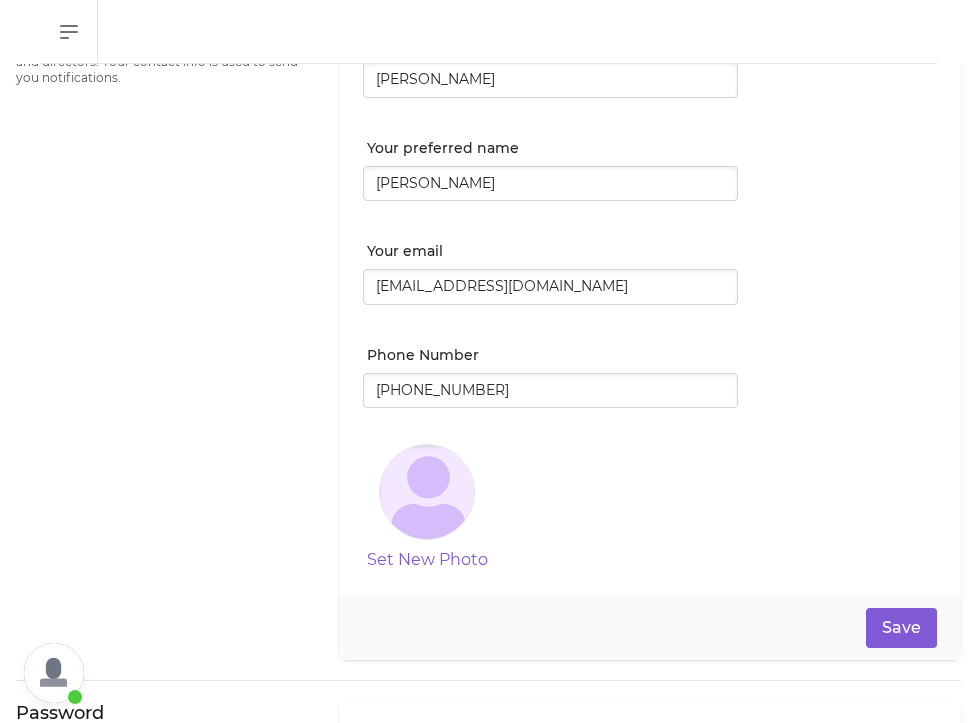 scroll, scrollTop: 0, scrollLeft: 0, axis: both 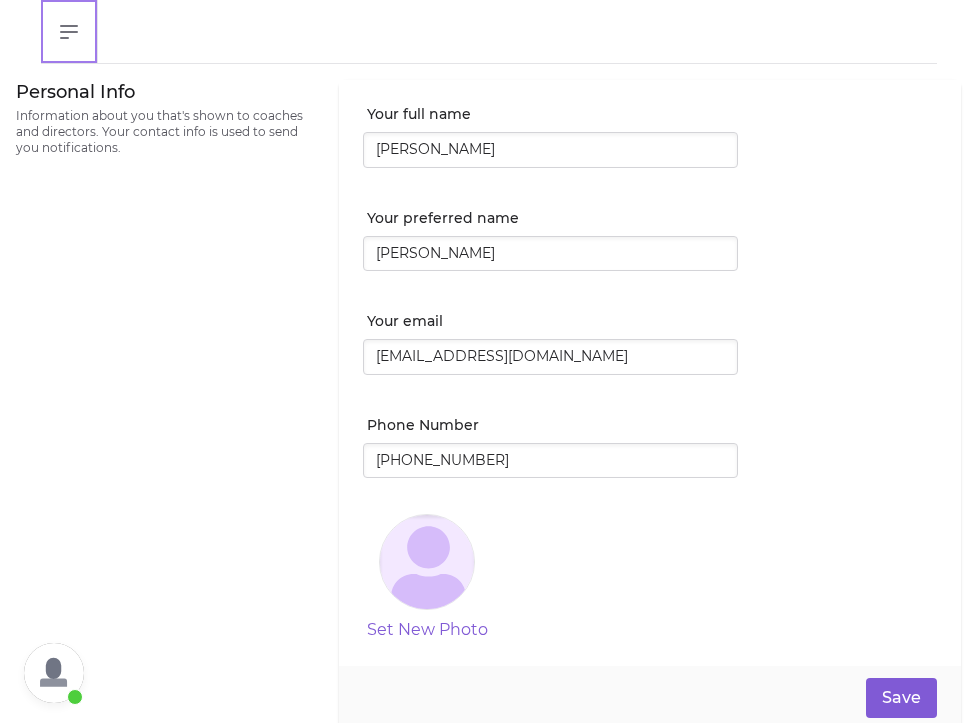 click 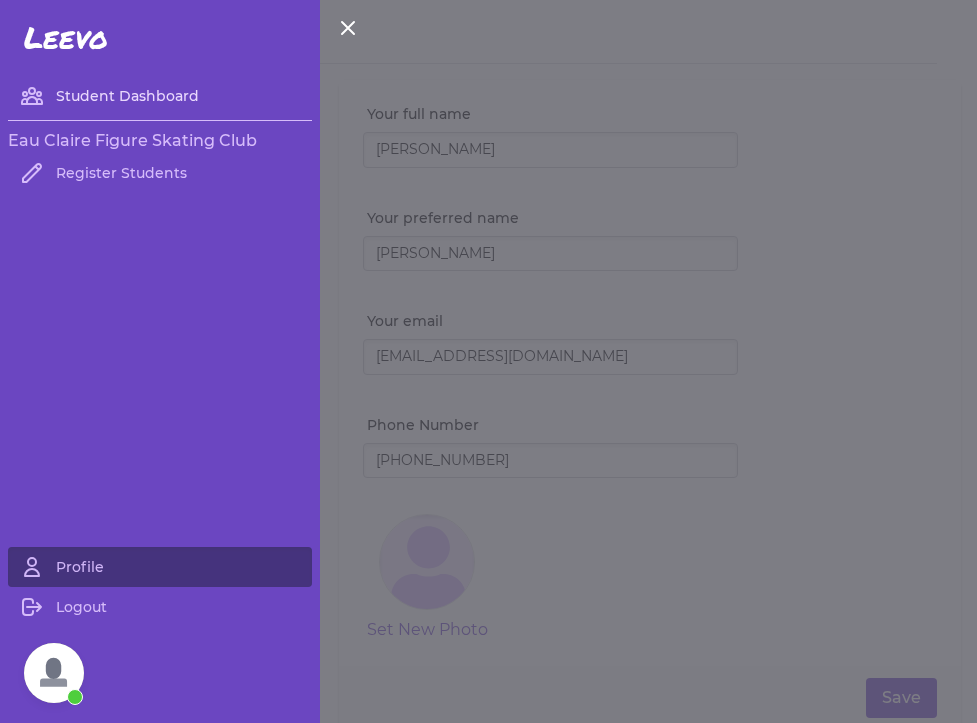 click on "Student Dashboard" at bounding box center [160, 96] 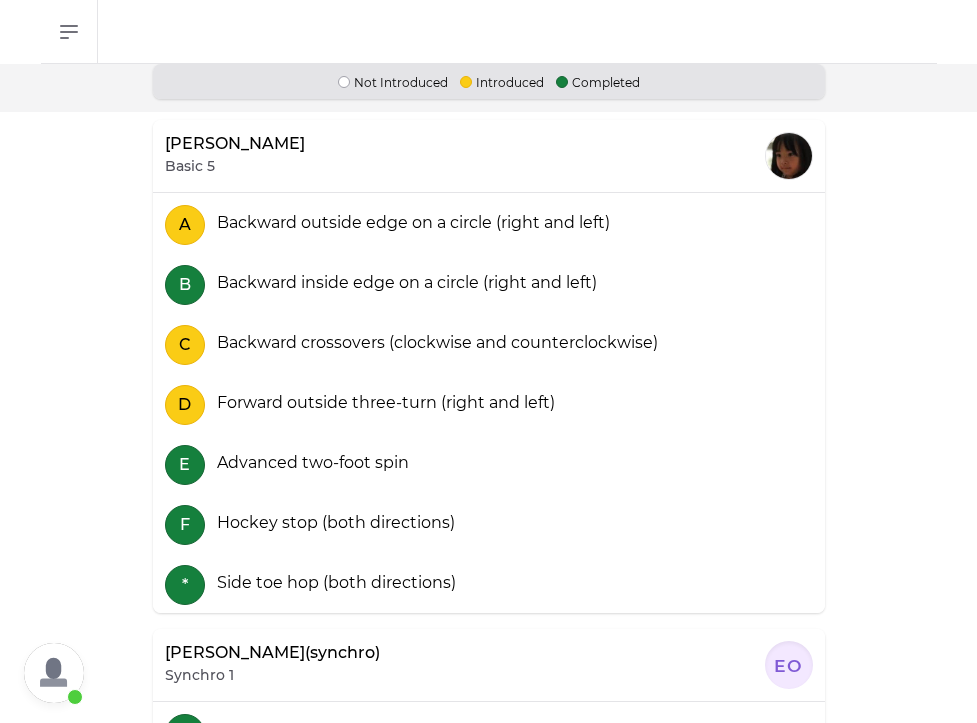 scroll, scrollTop: 1324, scrollLeft: 0, axis: vertical 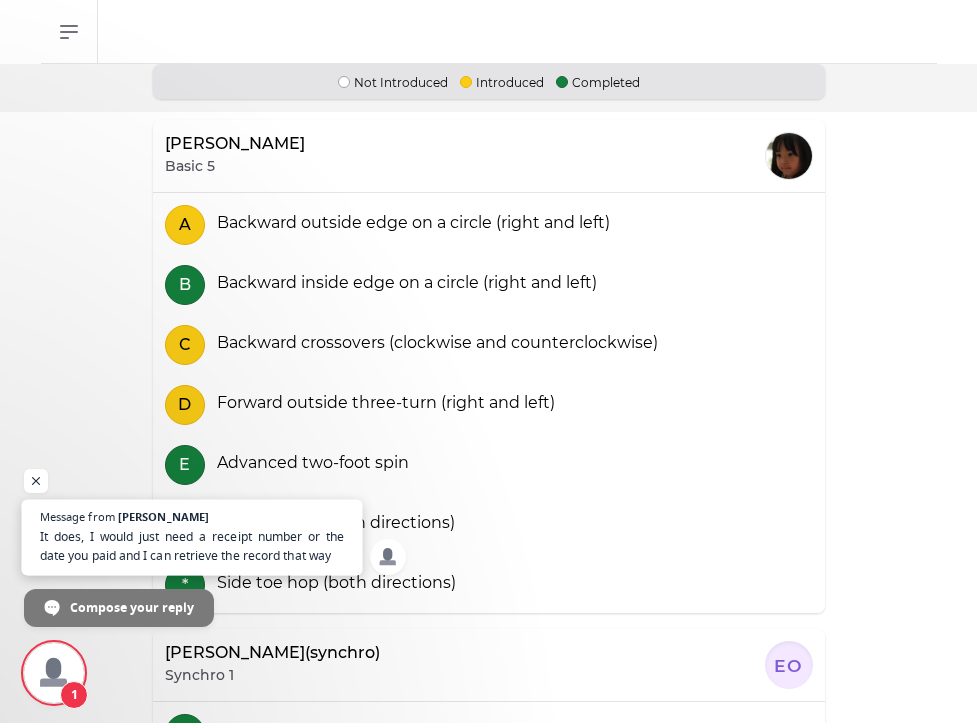 click on "It does, I would just need a receipt number or the date you paid and I can retrieve the record that way" at bounding box center [192, 546] 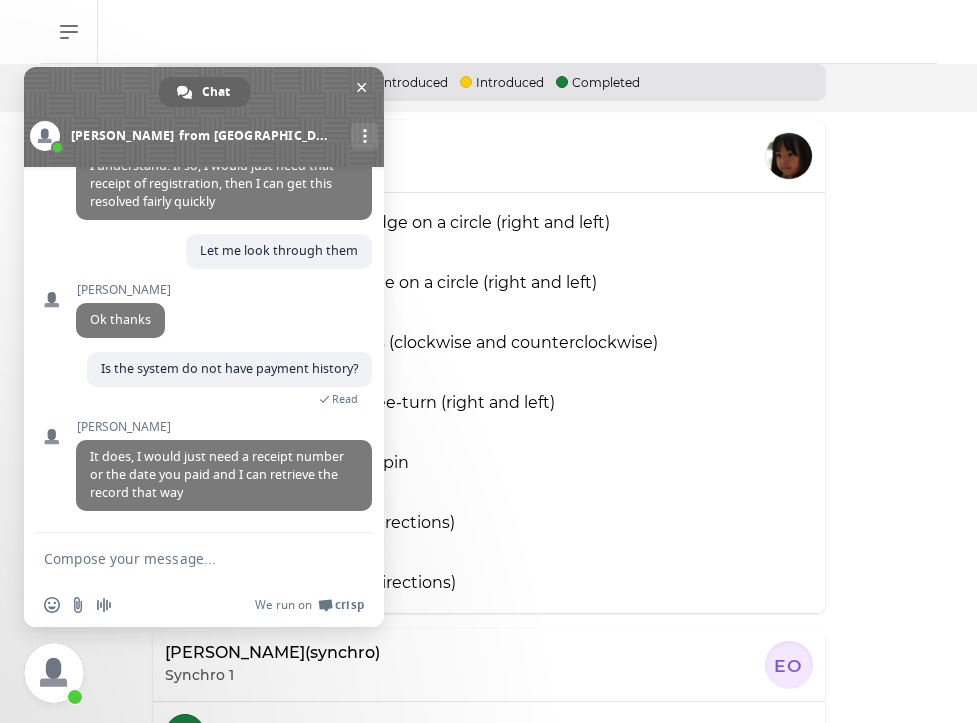 scroll, scrollTop: 1407, scrollLeft: 0, axis: vertical 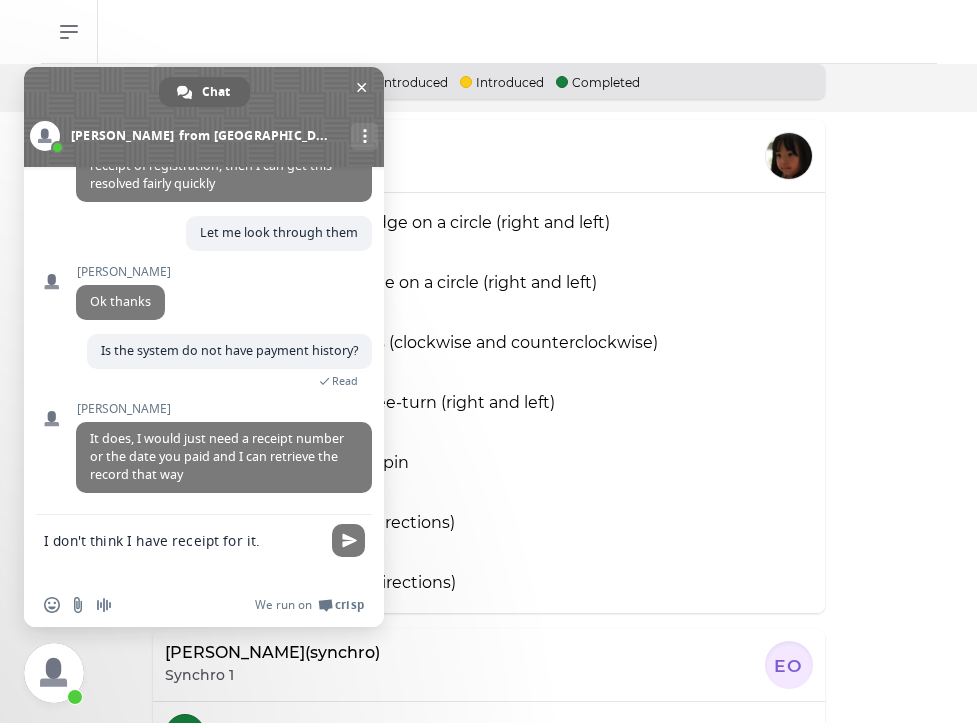 type on "I don't think I have receipt for it." 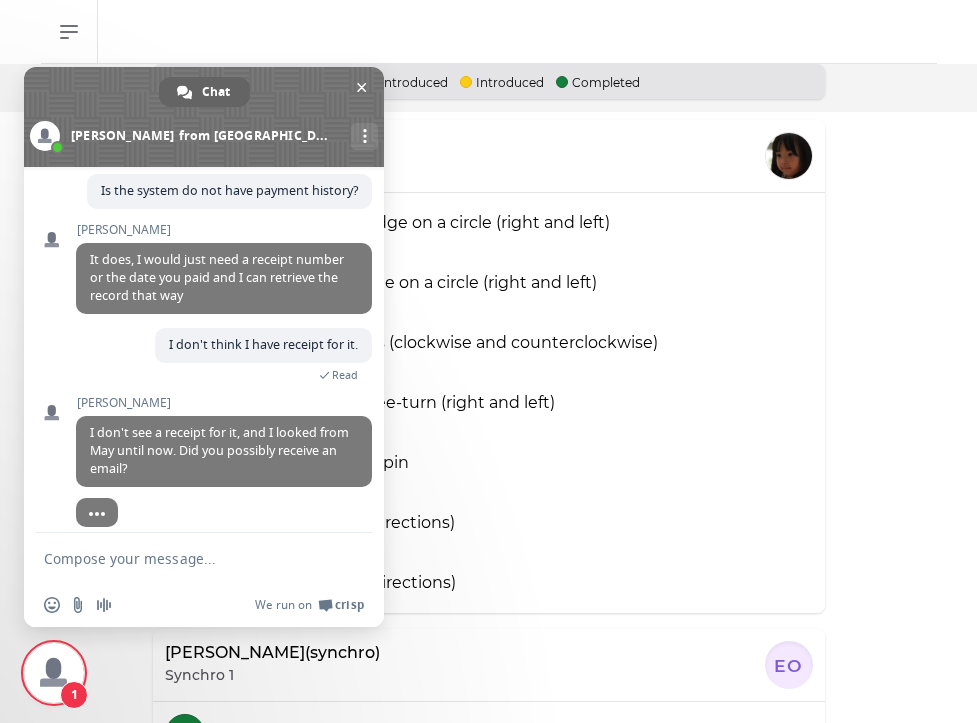 scroll, scrollTop: 1603, scrollLeft: 0, axis: vertical 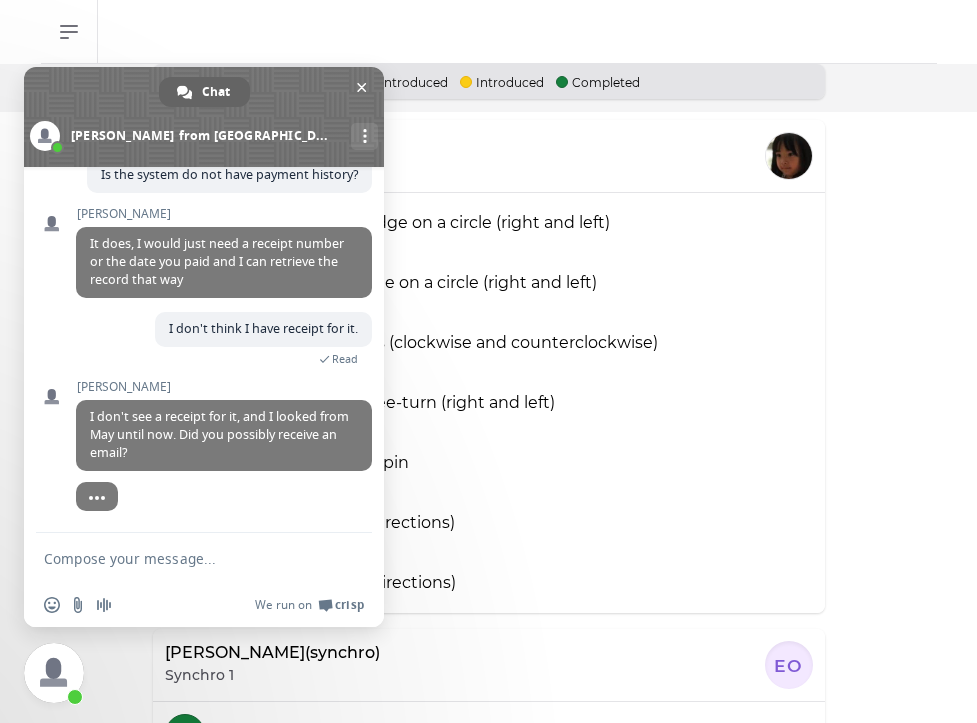 click at bounding box center (184, 558) 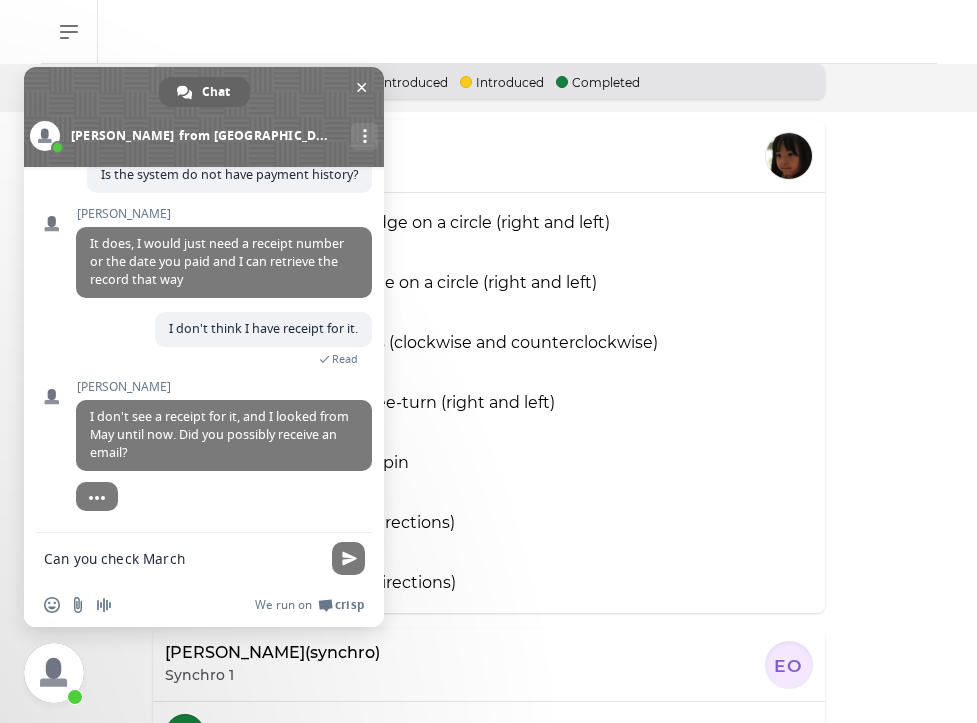 type on "Can you check March?" 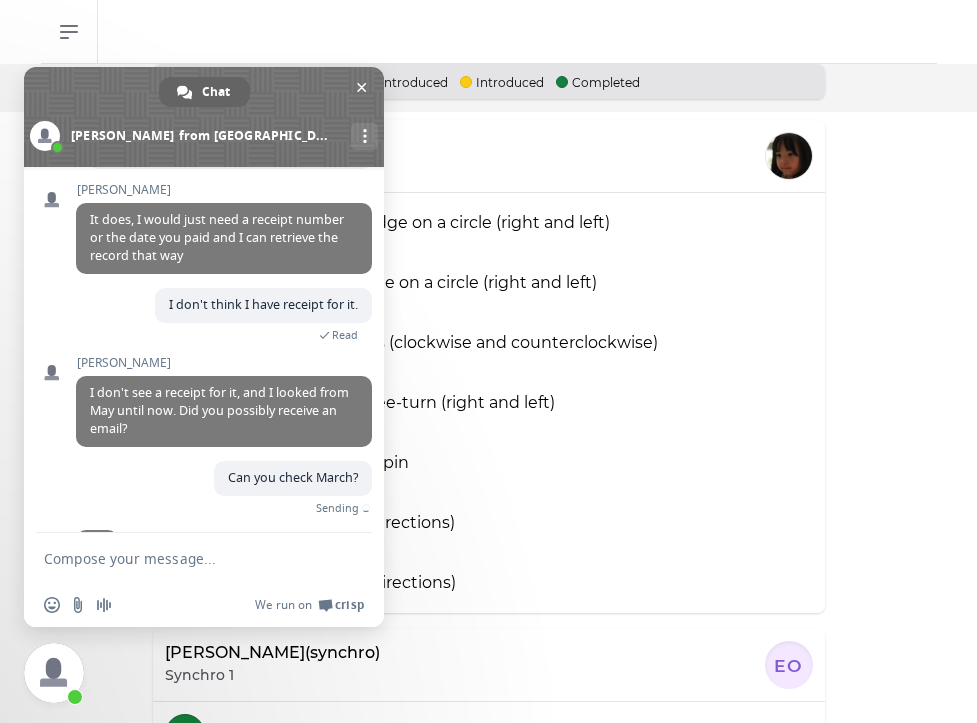 scroll, scrollTop: 1676, scrollLeft: 0, axis: vertical 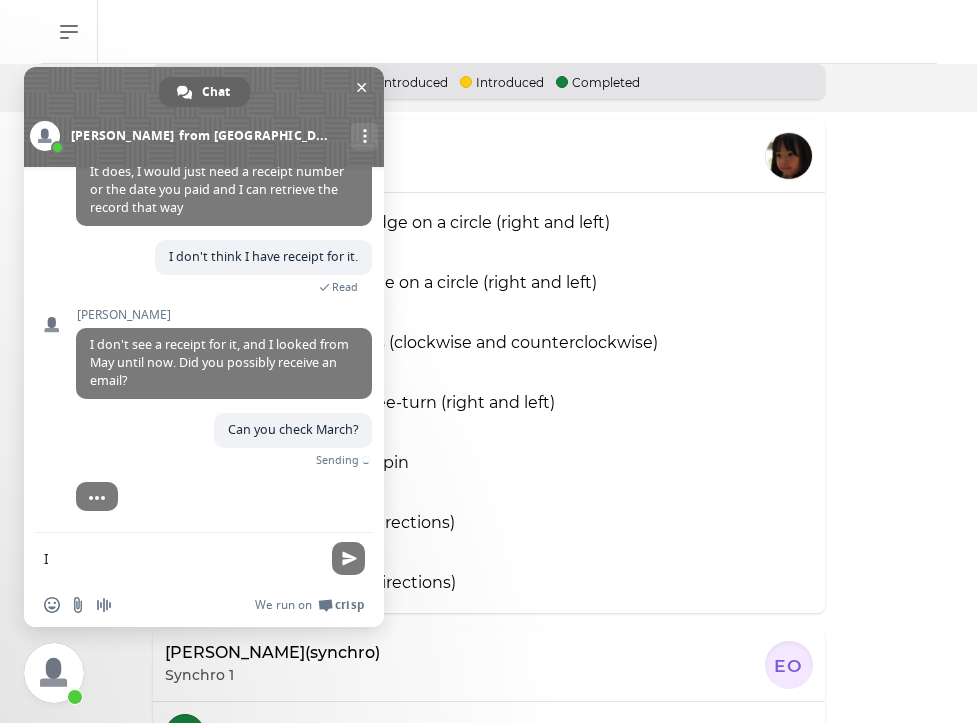 type on "I" 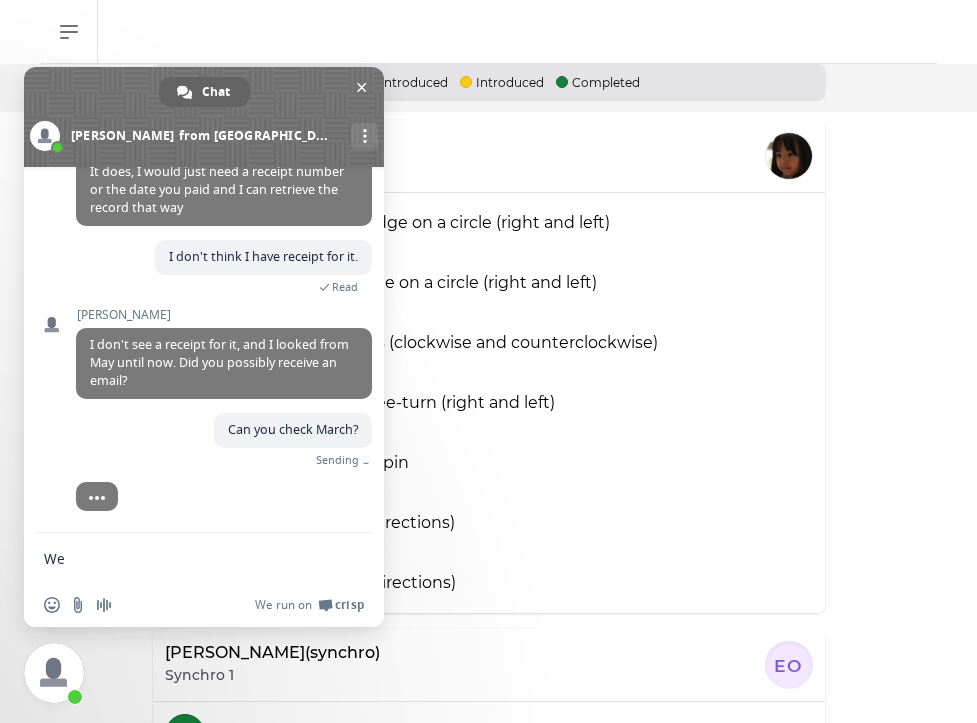 scroll, scrollTop: 1653, scrollLeft: 0, axis: vertical 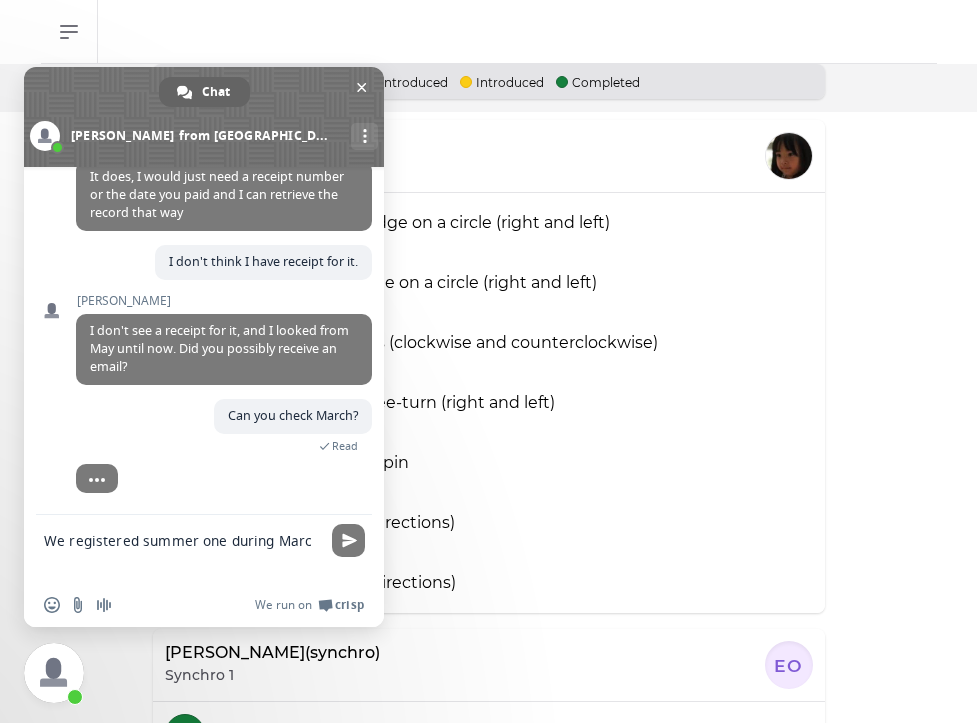 type on "We registered summer one during March" 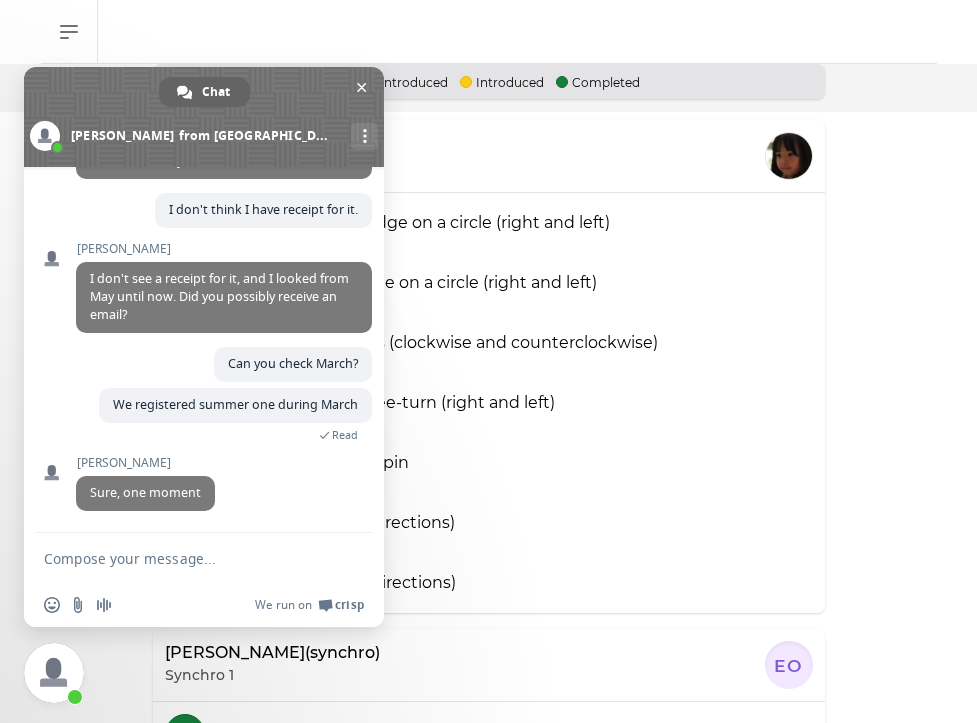 scroll, scrollTop: 1764, scrollLeft: 0, axis: vertical 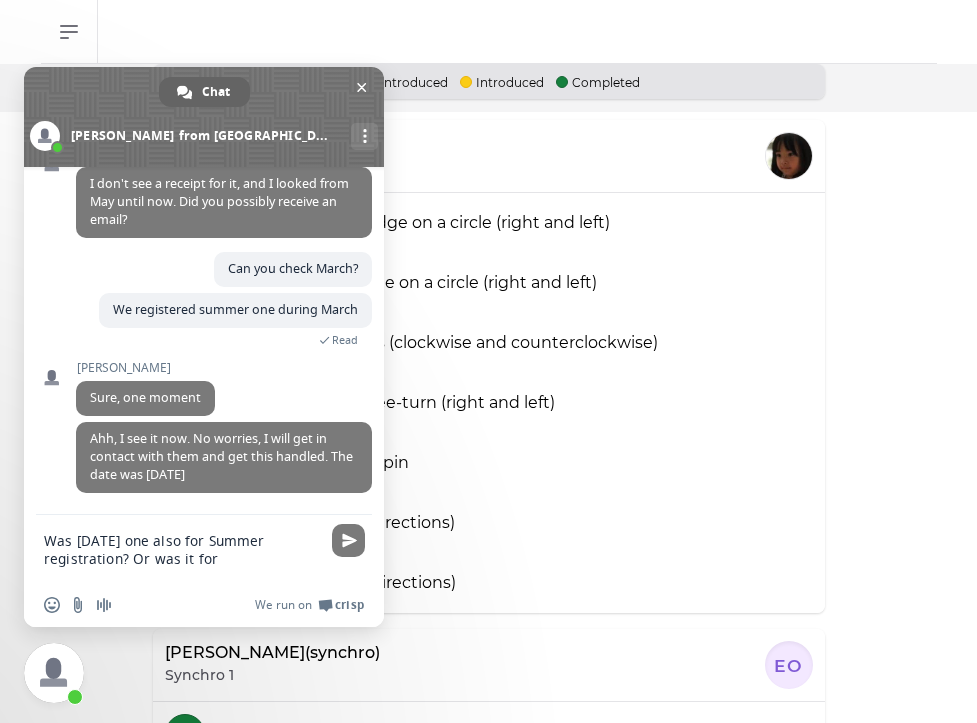 type on "Was [DATE] one also for Summer registration? Or was it for" 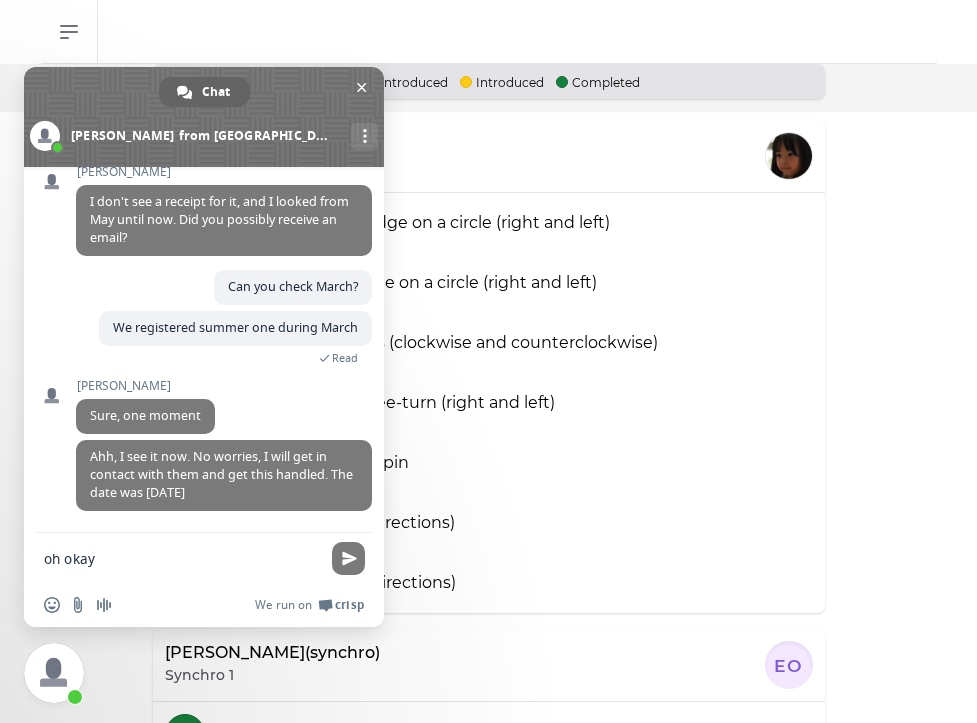 type on "oh okay." 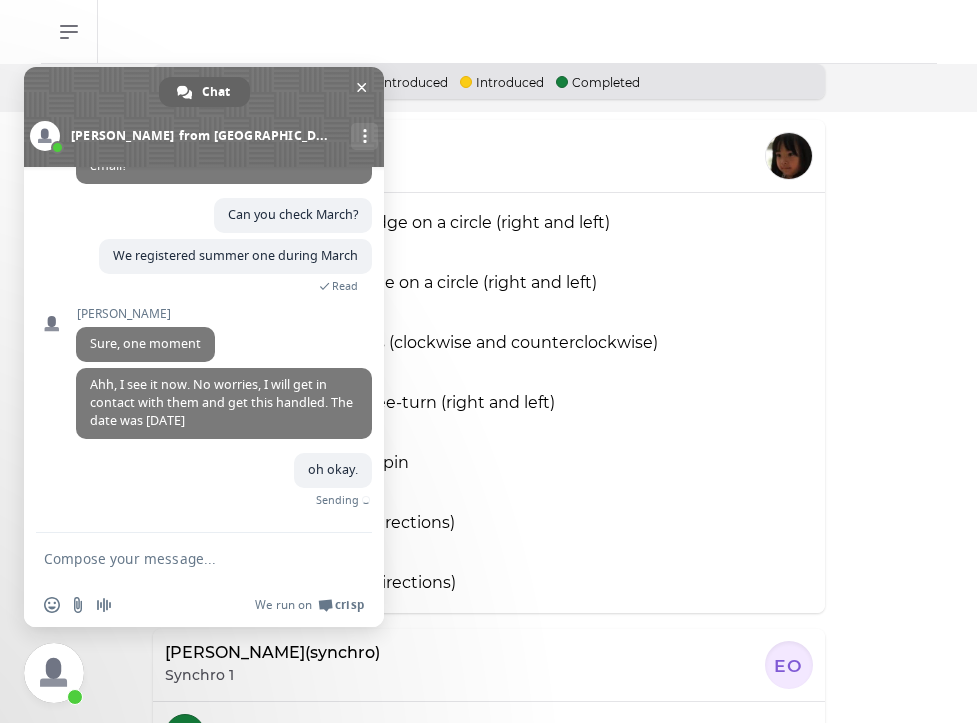 scroll, scrollTop: 1852, scrollLeft: 0, axis: vertical 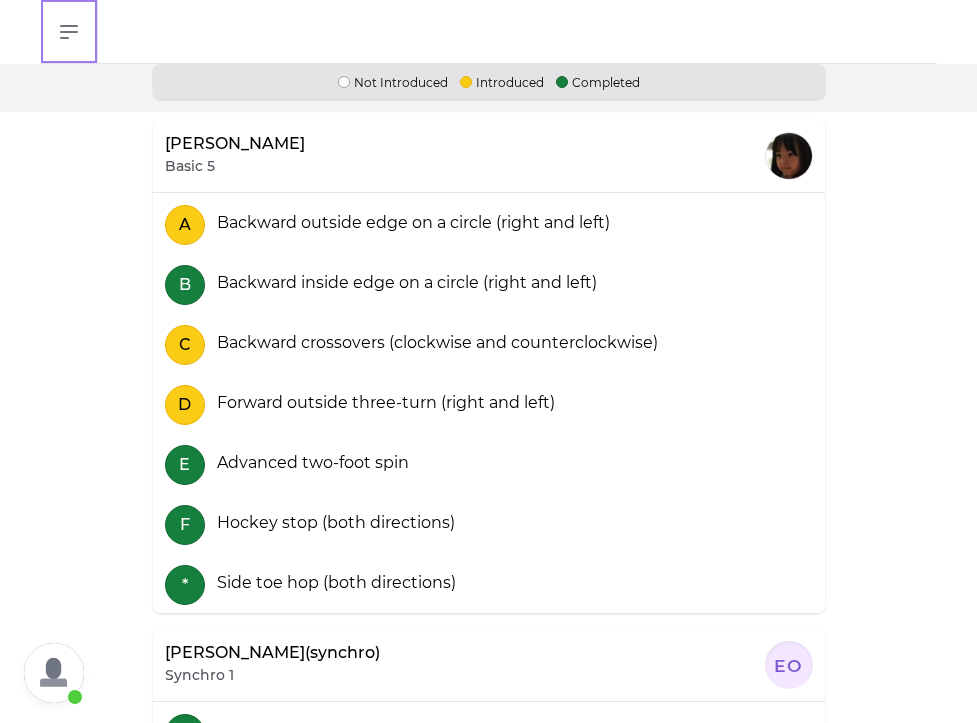 click on "Open sidebar" at bounding box center (69, 31) 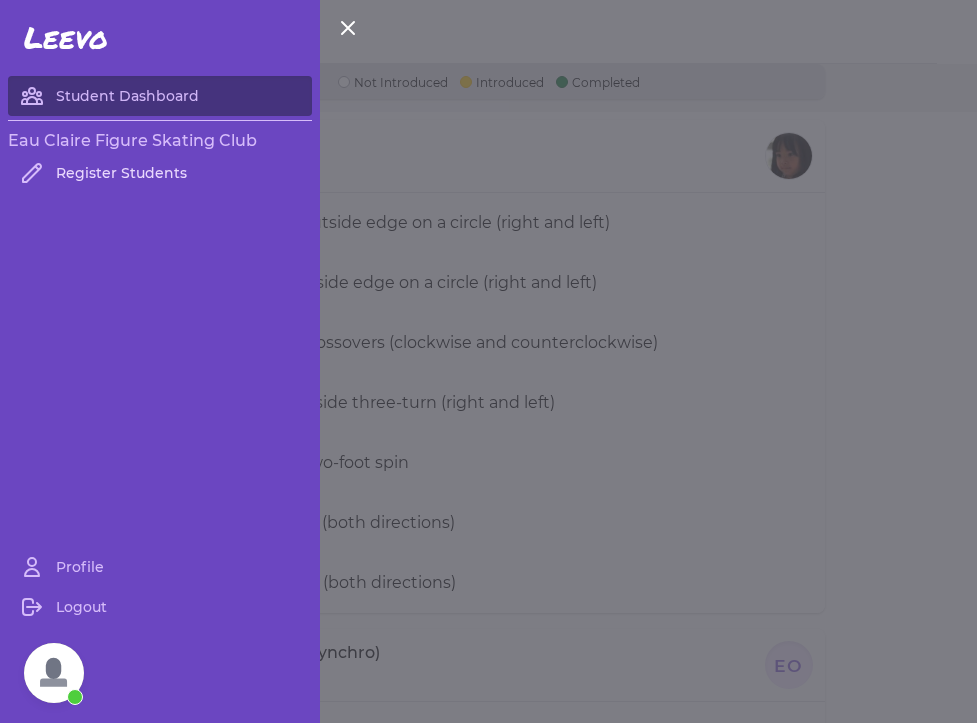click on "Register Students" at bounding box center [160, 173] 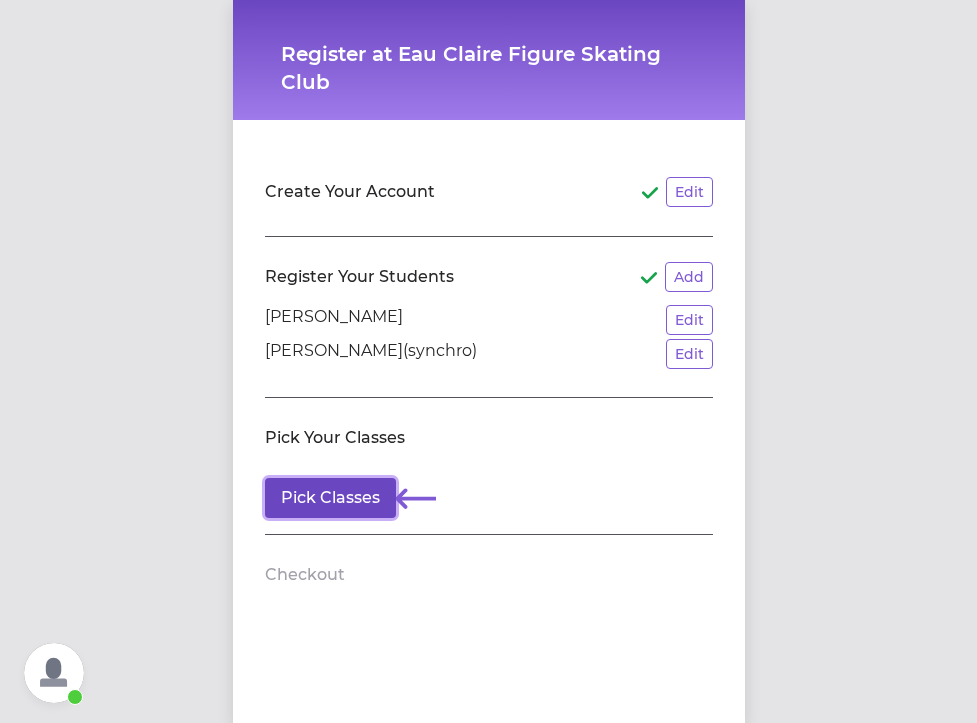 click on "Pick Classes" at bounding box center [330, 498] 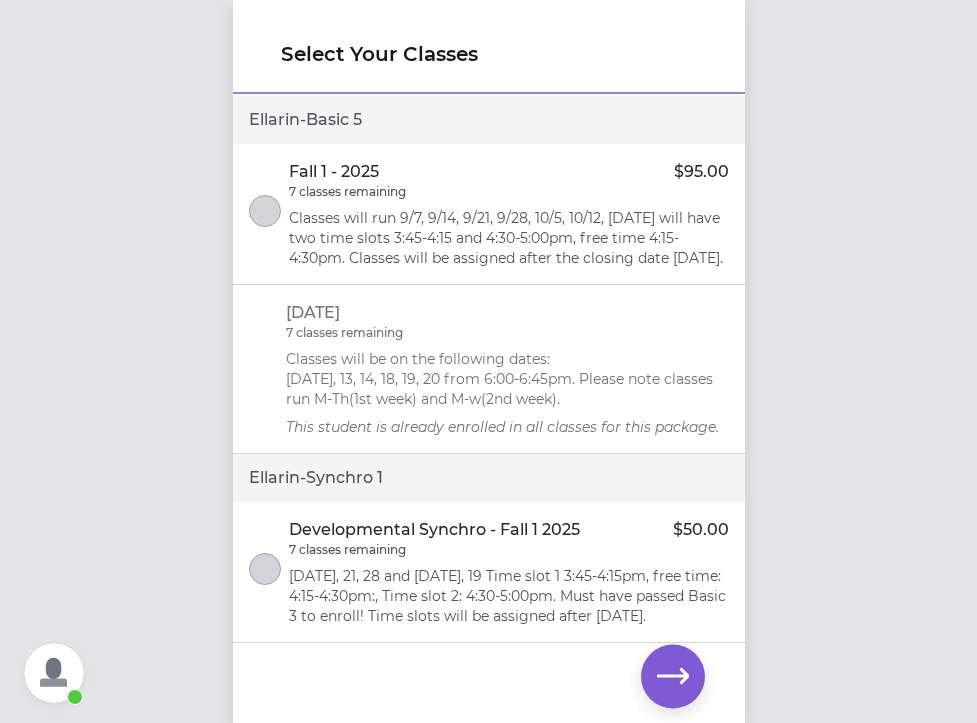 scroll, scrollTop: 62, scrollLeft: 0, axis: vertical 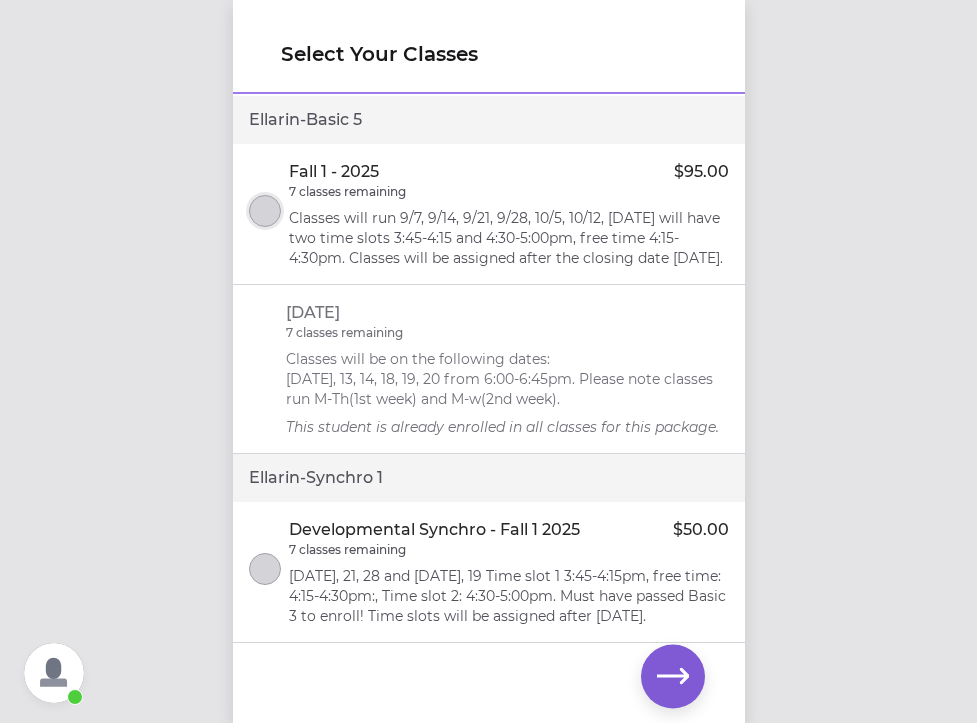 click at bounding box center (265, 211) 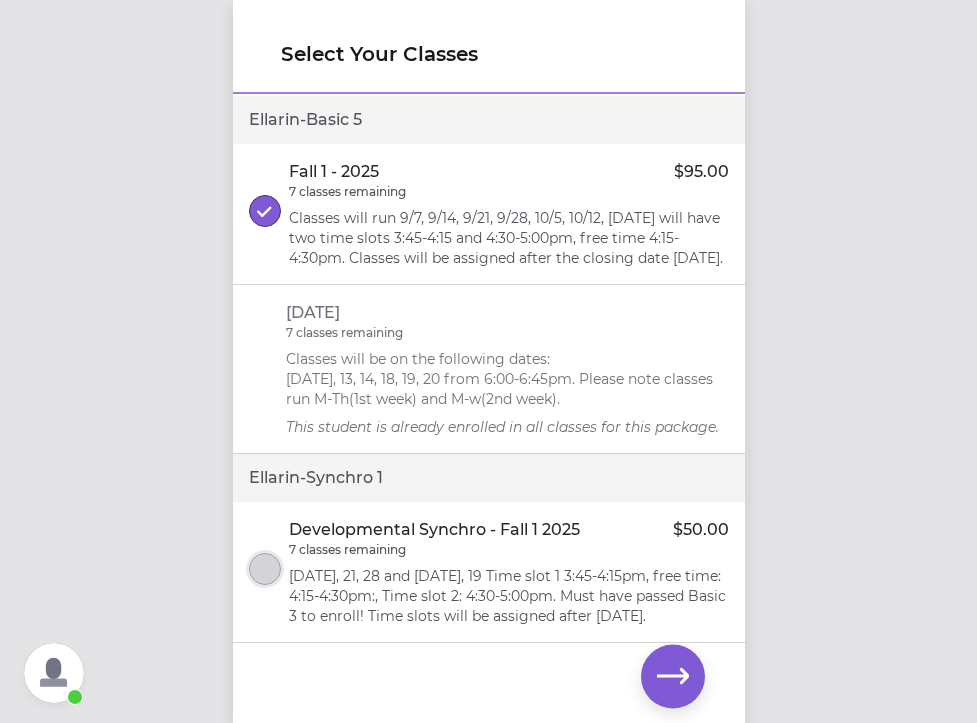 click at bounding box center [265, 569] 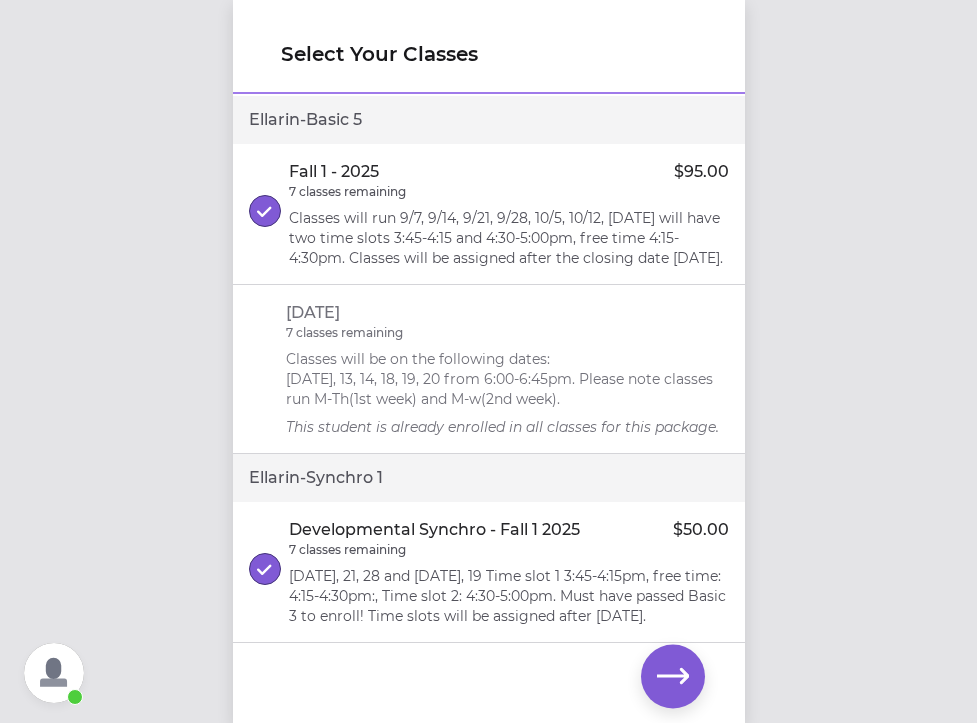 click at bounding box center (54, 673) 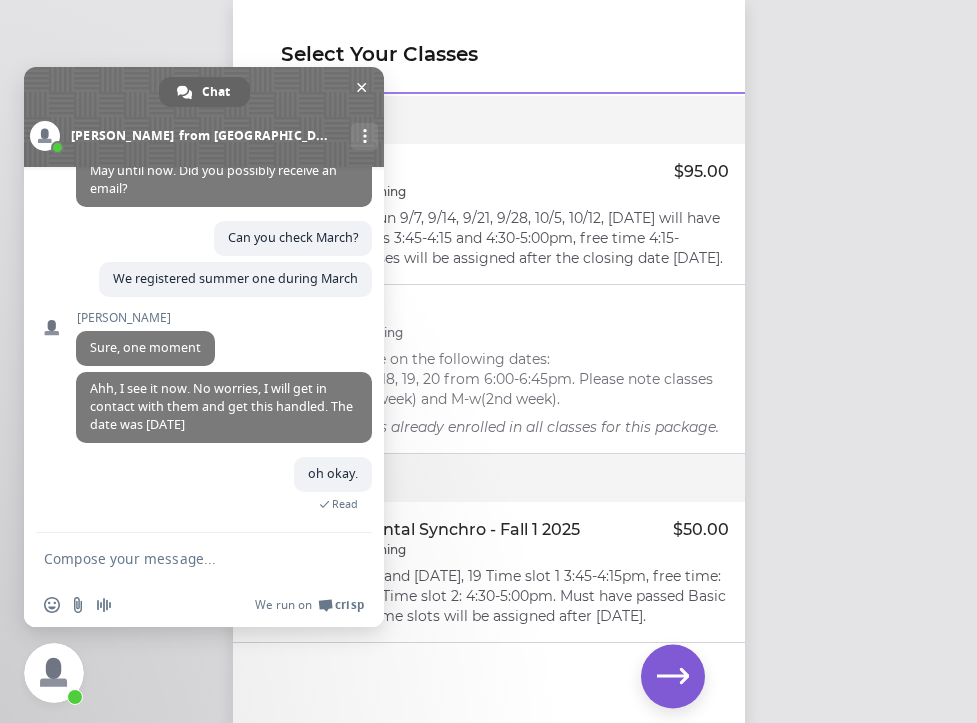 click at bounding box center (184, 558) 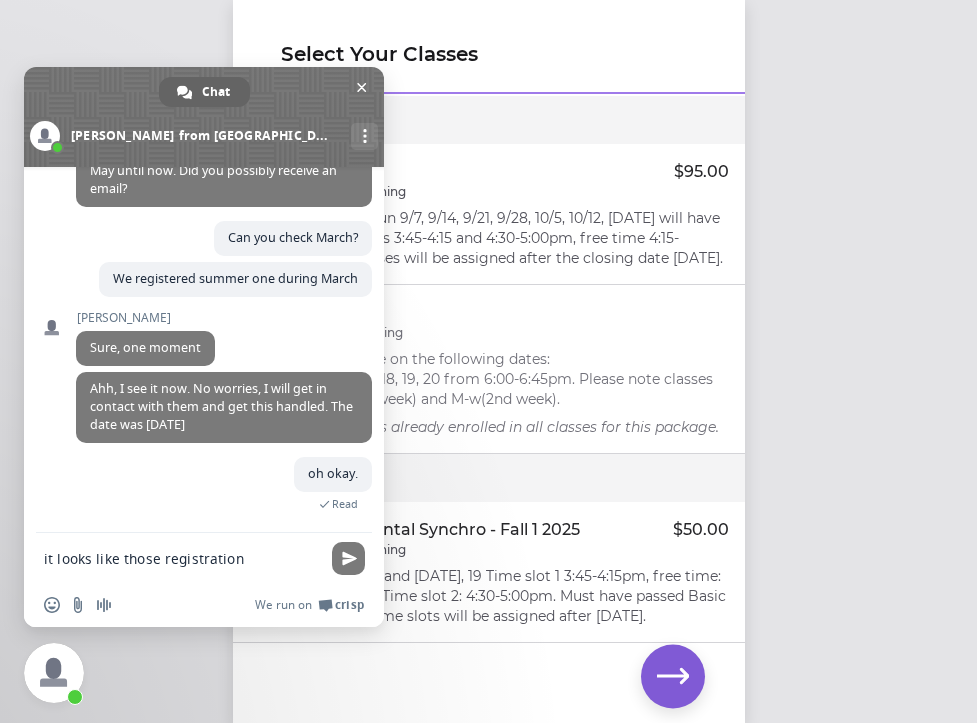 scroll, scrollTop: 1870, scrollLeft: 0, axis: vertical 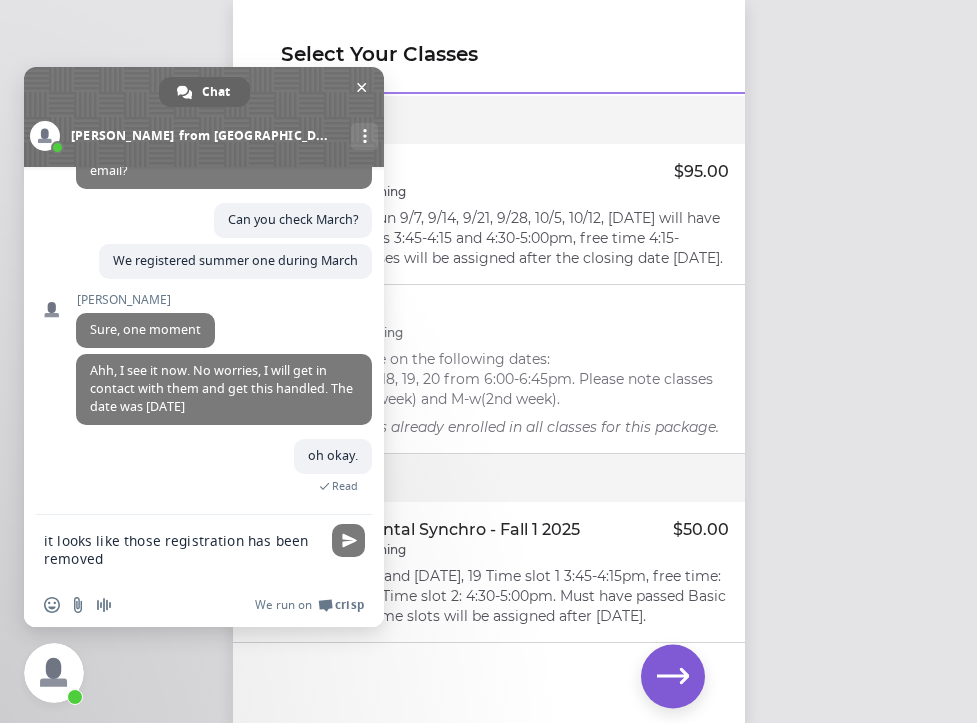 type on "it looks like those registration has been removed." 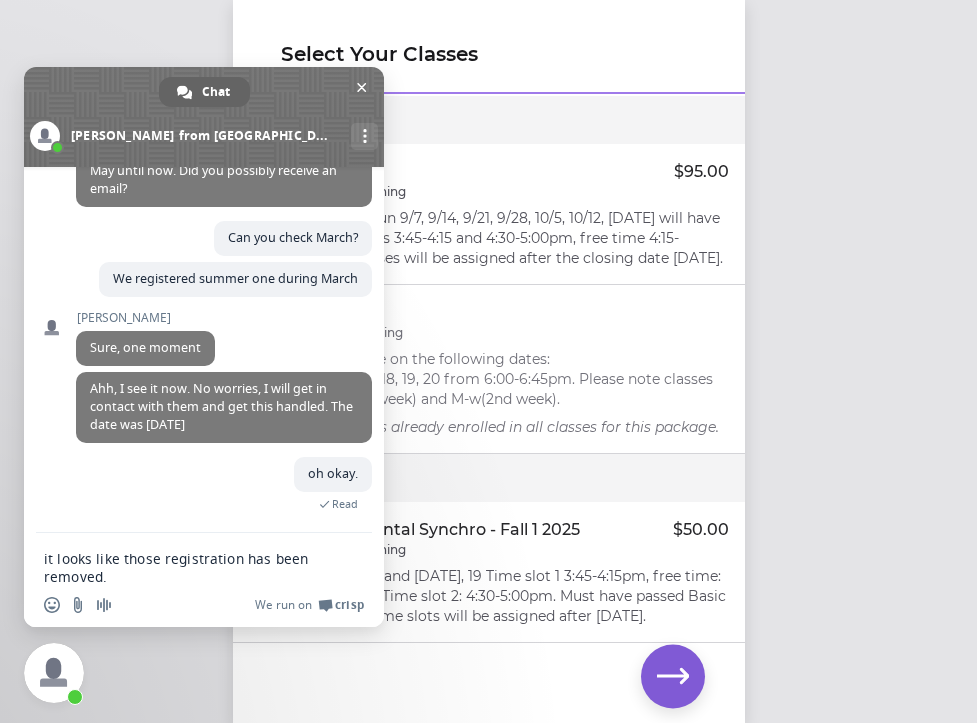 type 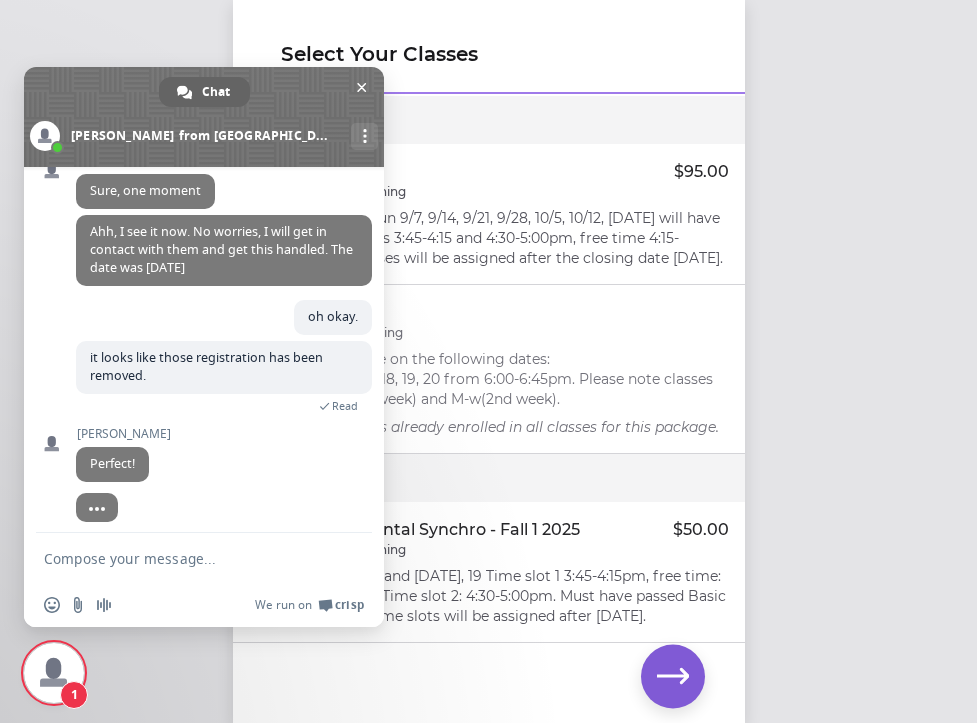 scroll, scrollTop: 2021, scrollLeft: 0, axis: vertical 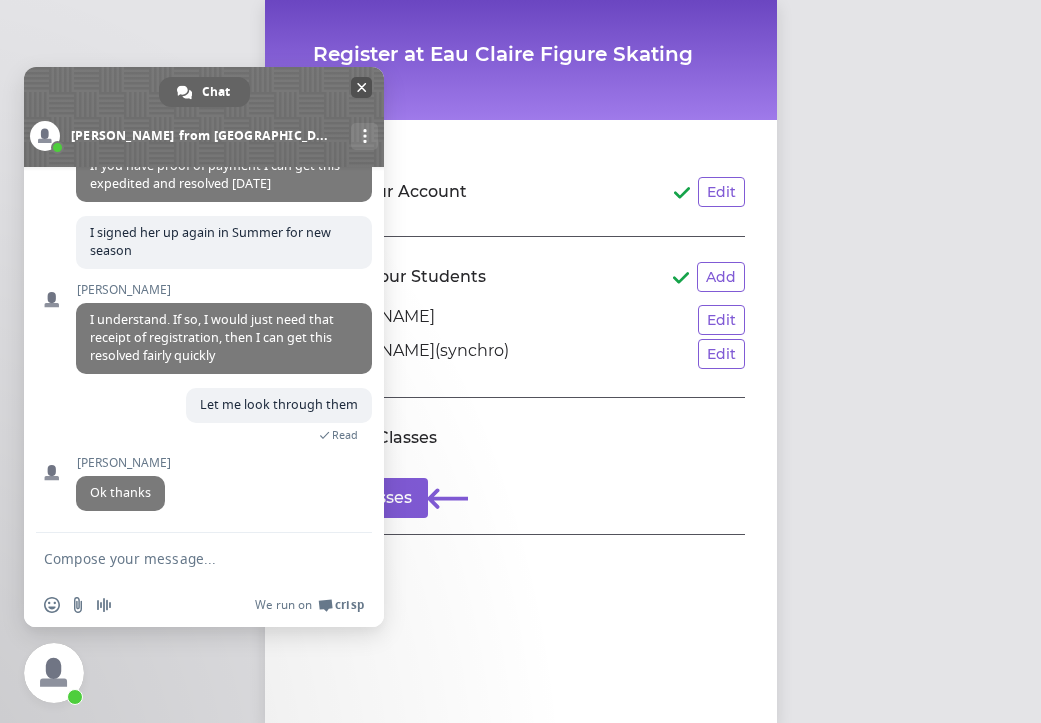 click at bounding box center [362, 87] 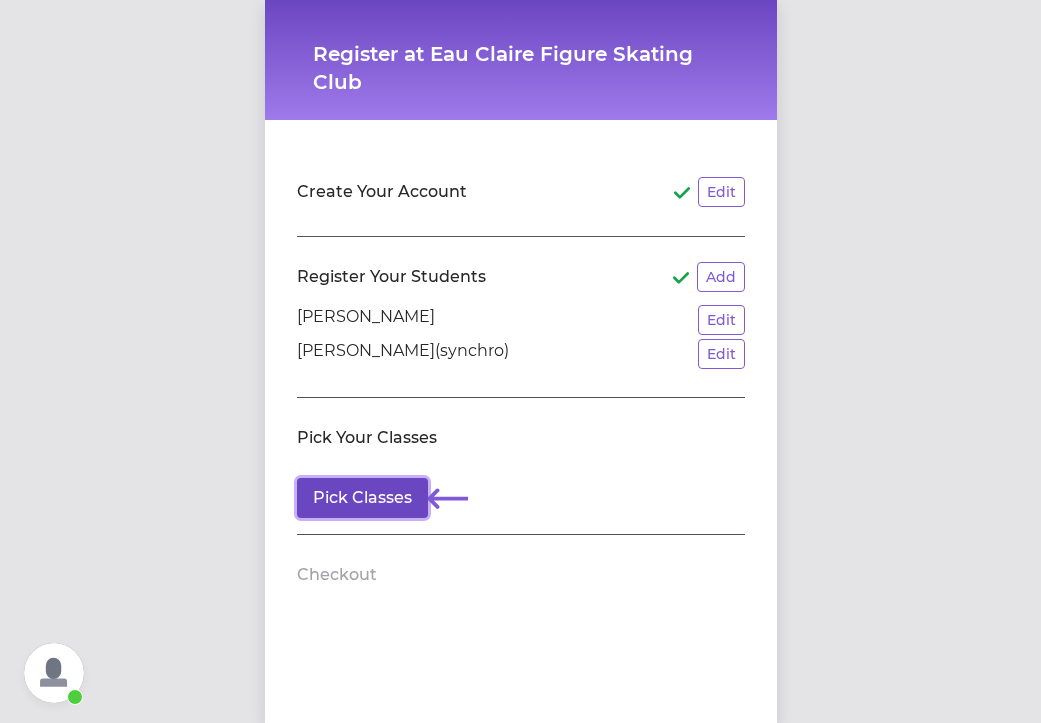 click on "Pick Classes" at bounding box center [362, 498] 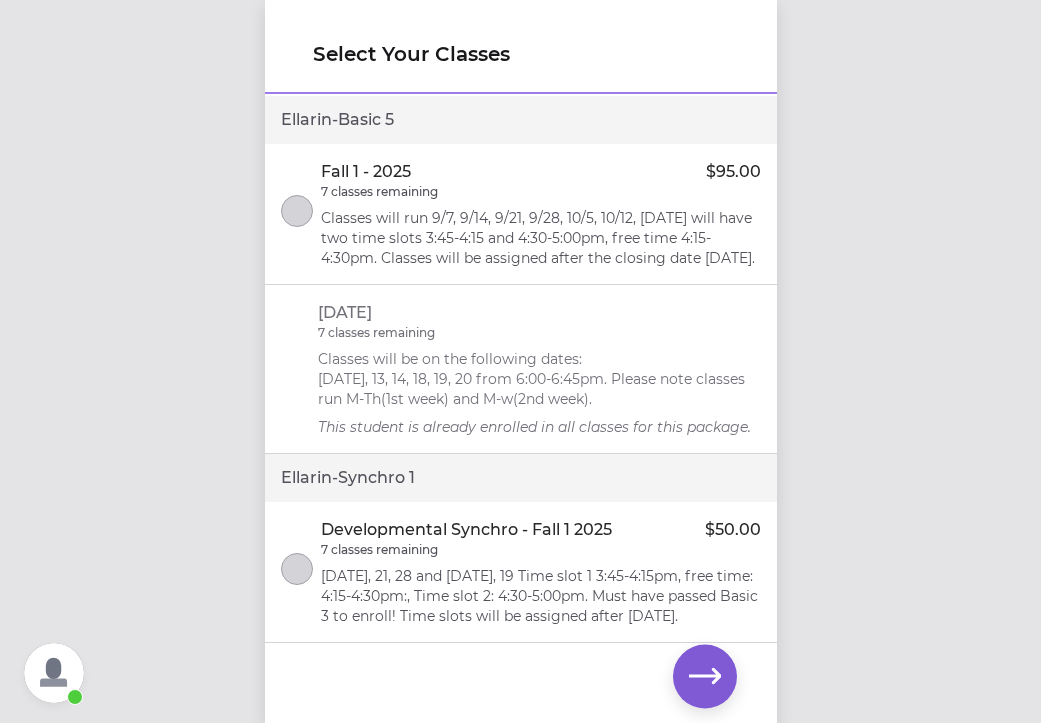 scroll, scrollTop: 62, scrollLeft: 0, axis: vertical 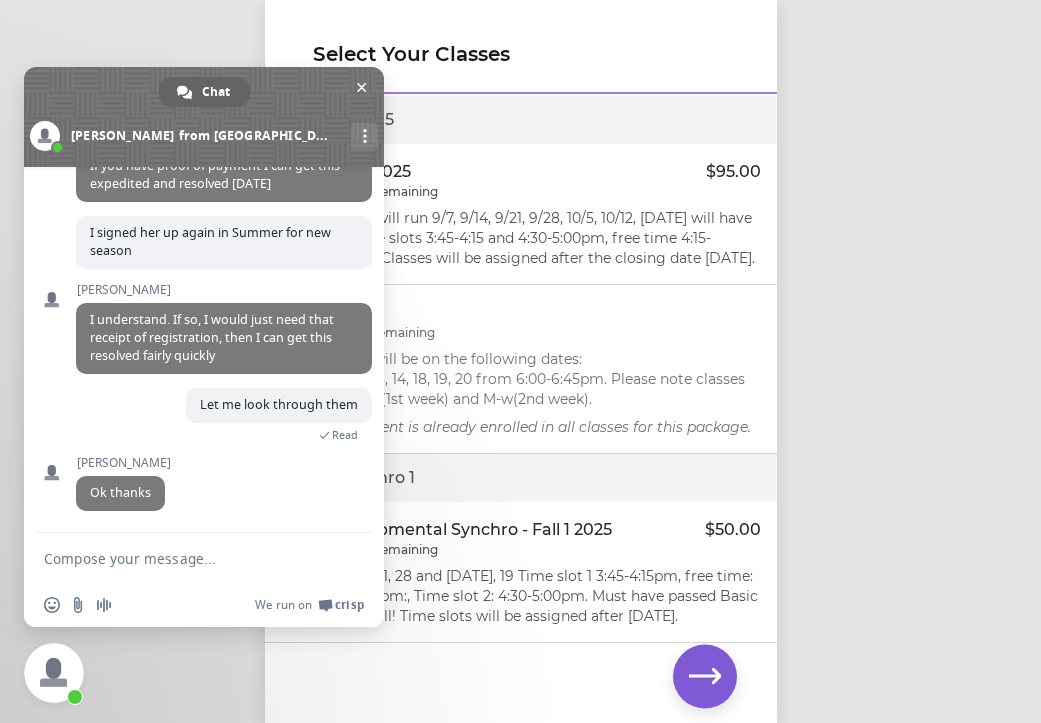 type on "Is the system do not have" 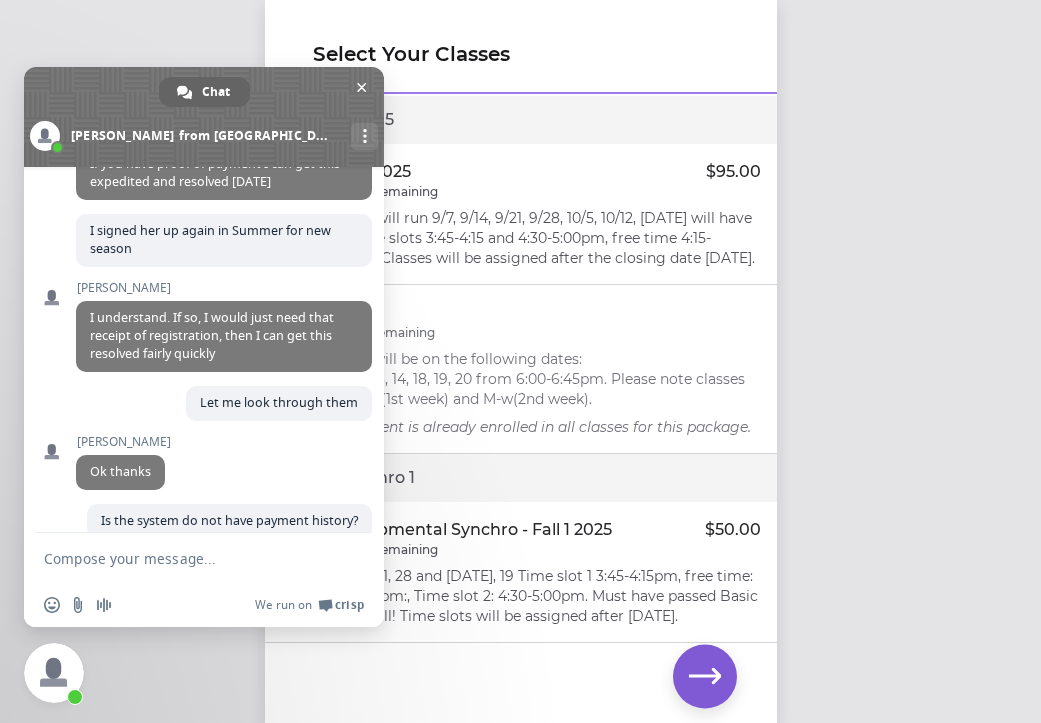 type on "I don't think I have receipt for it." 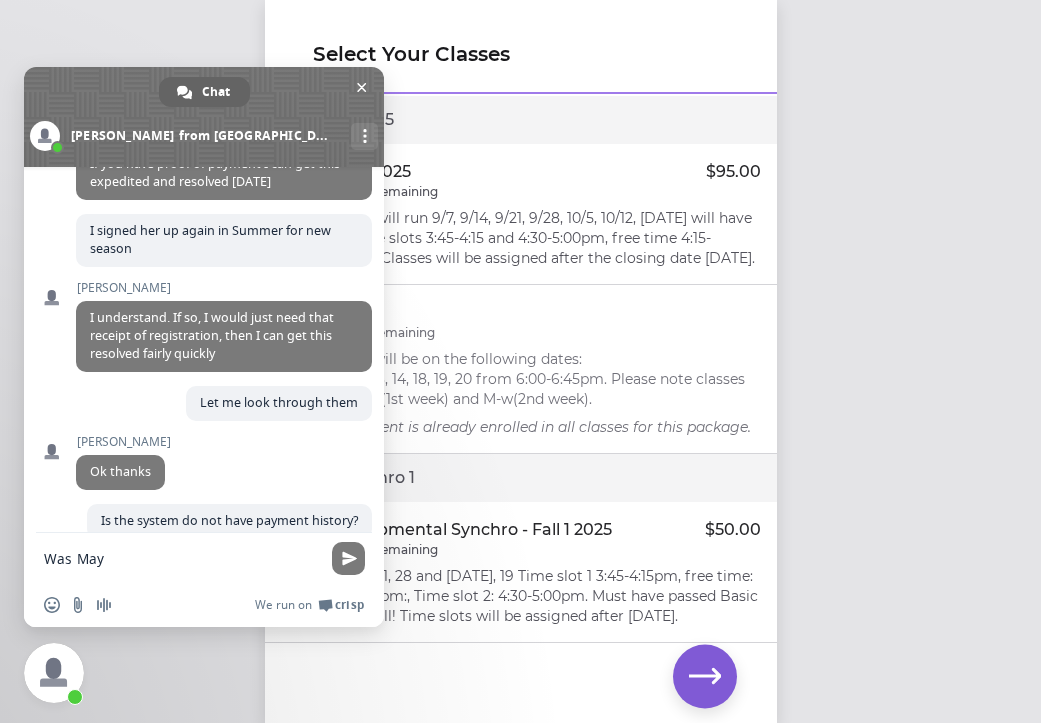 type on "Was [DATE] one also for Summer registration? Or was it for" 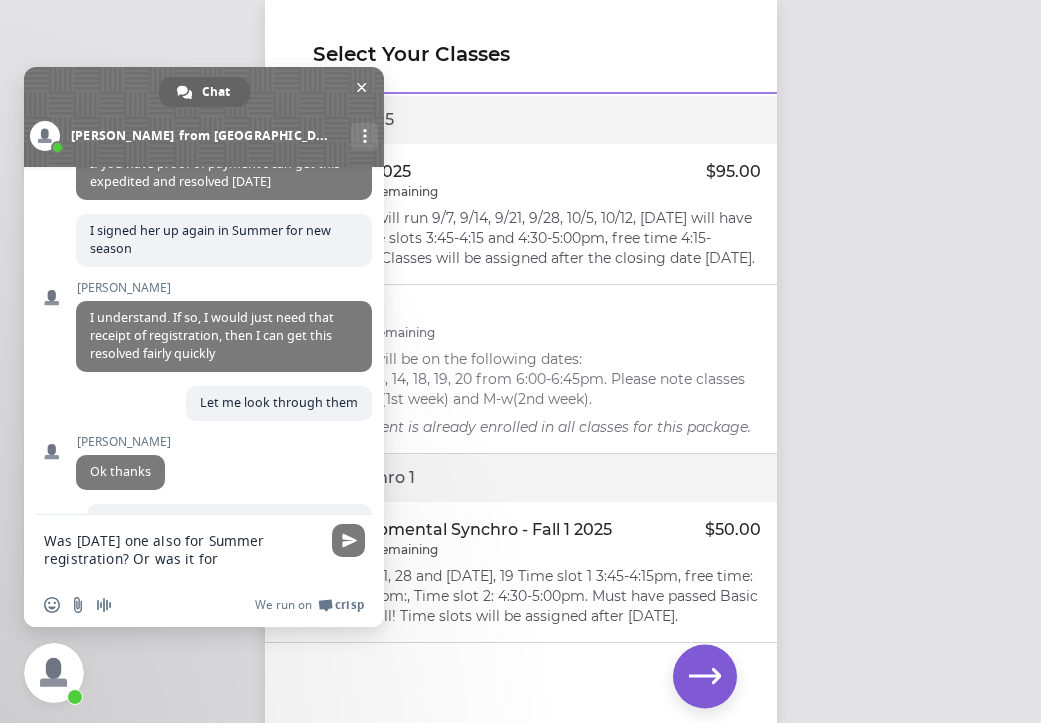 type 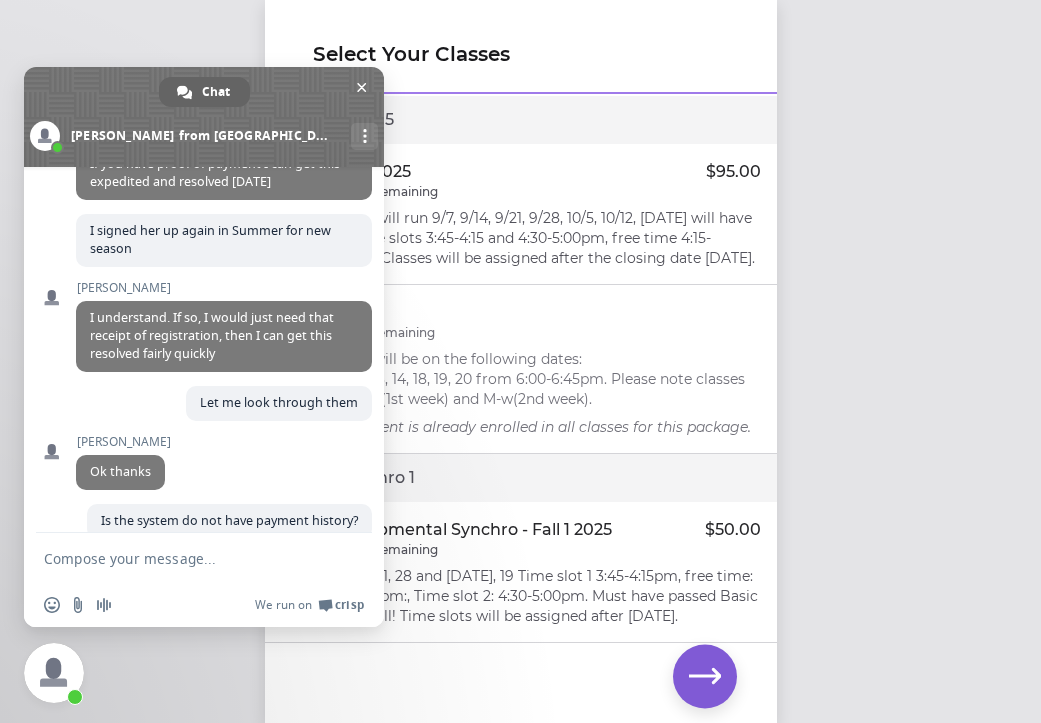 scroll, scrollTop: 1852, scrollLeft: 0, axis: vertical 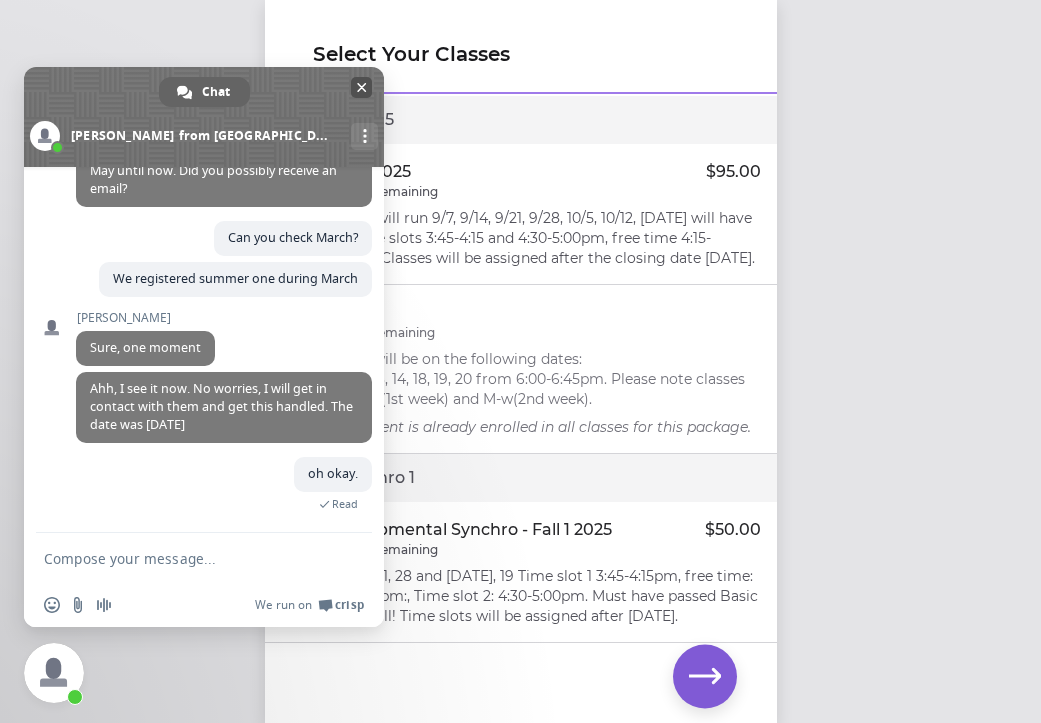 click at bounding box center [361, 87] 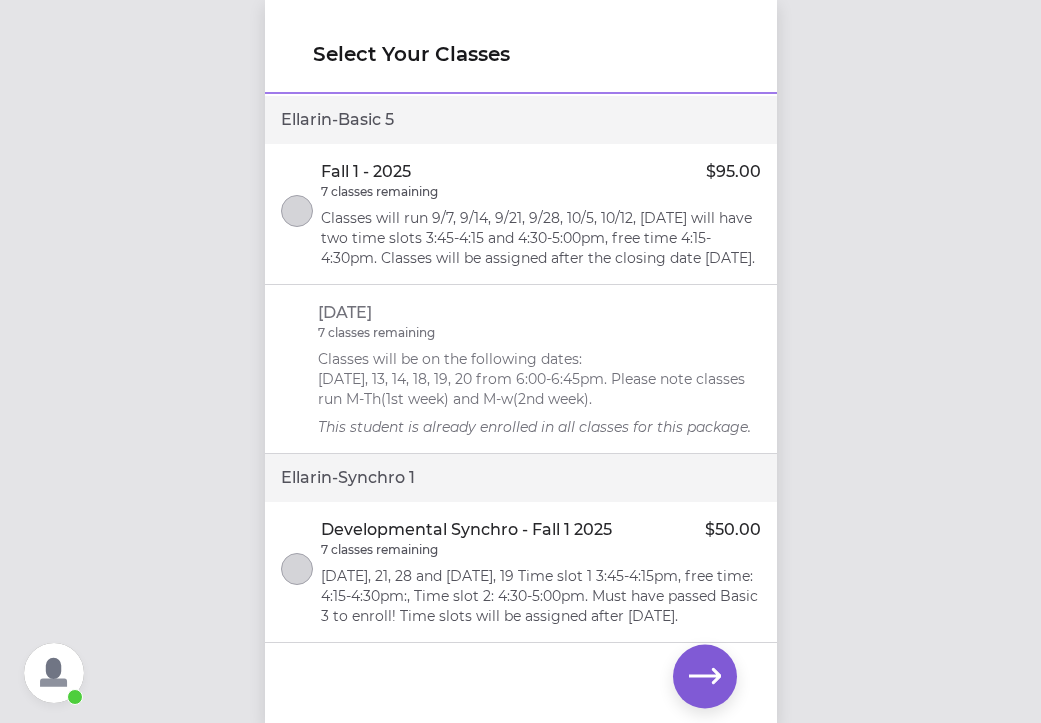 scroll, scrollTop: 62, scrollLeft: 0, axis: vertical 